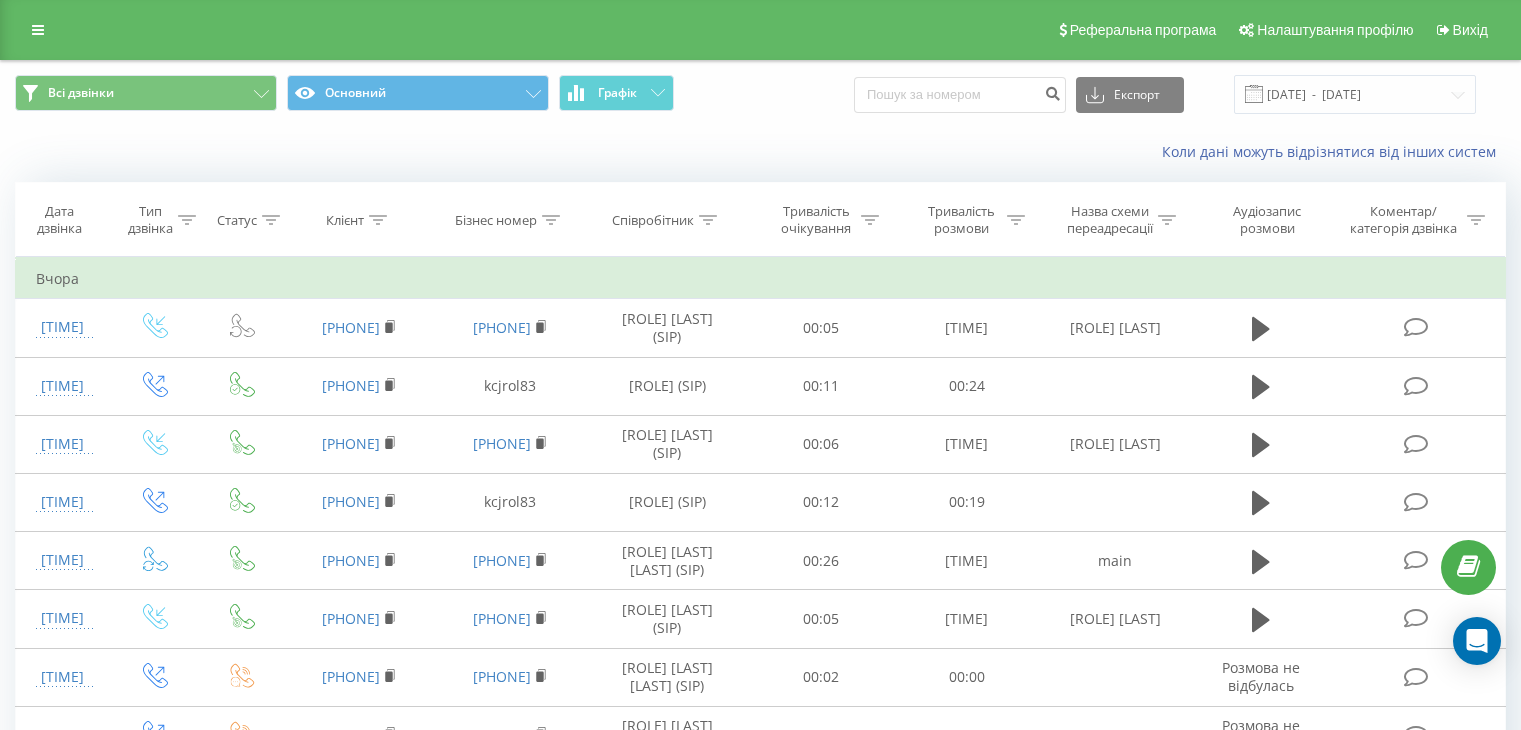 scroll, scrollTop: 0, scrollLeft: 0, axis: both 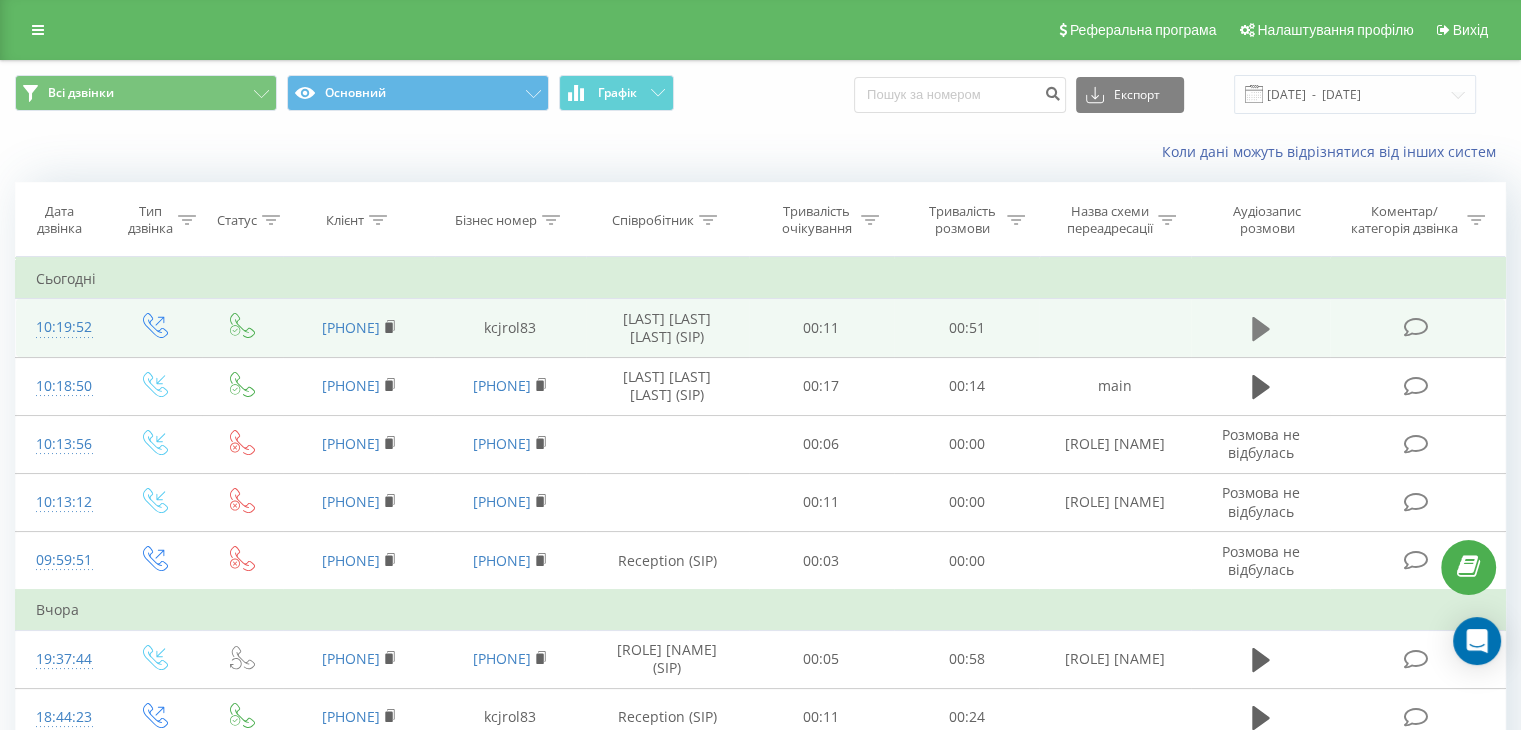 click 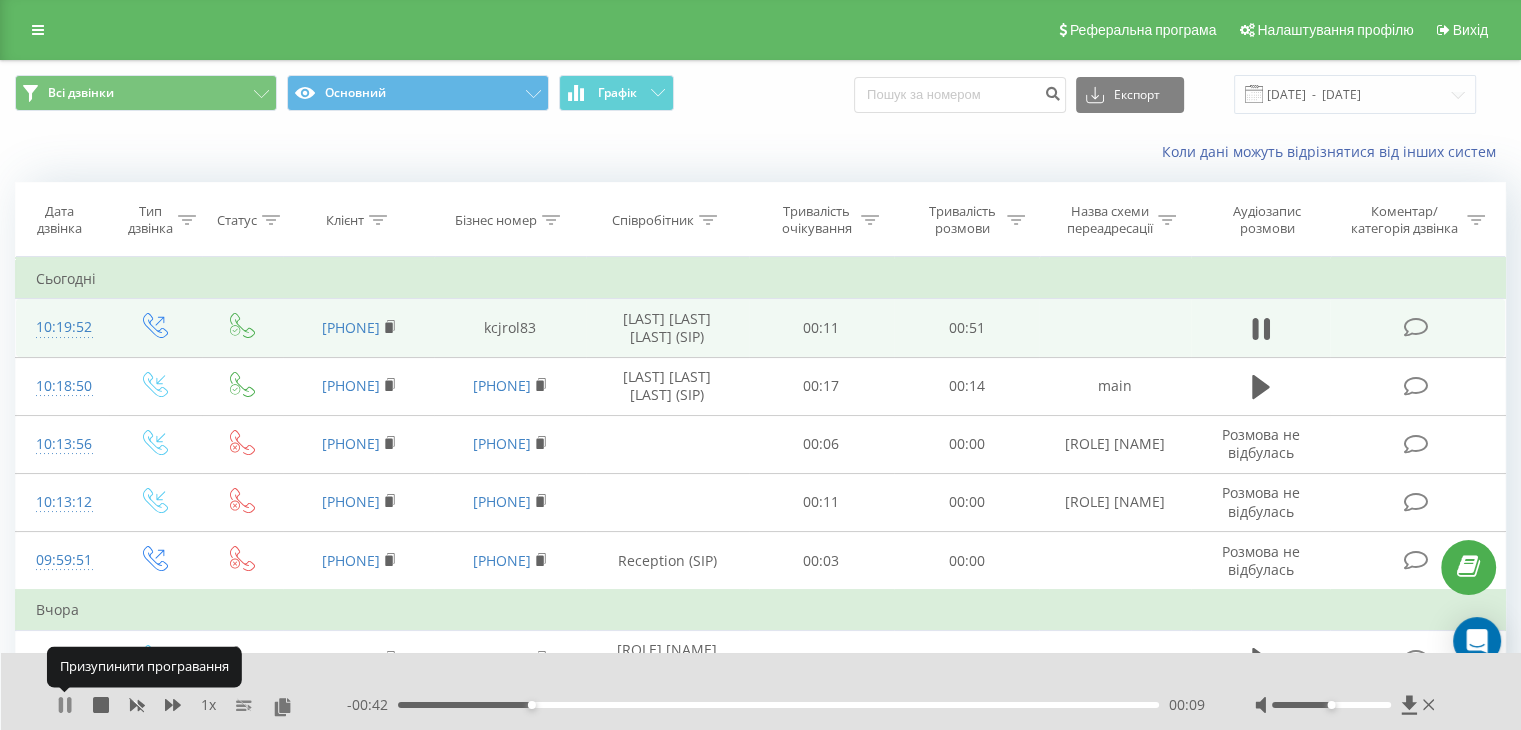 click 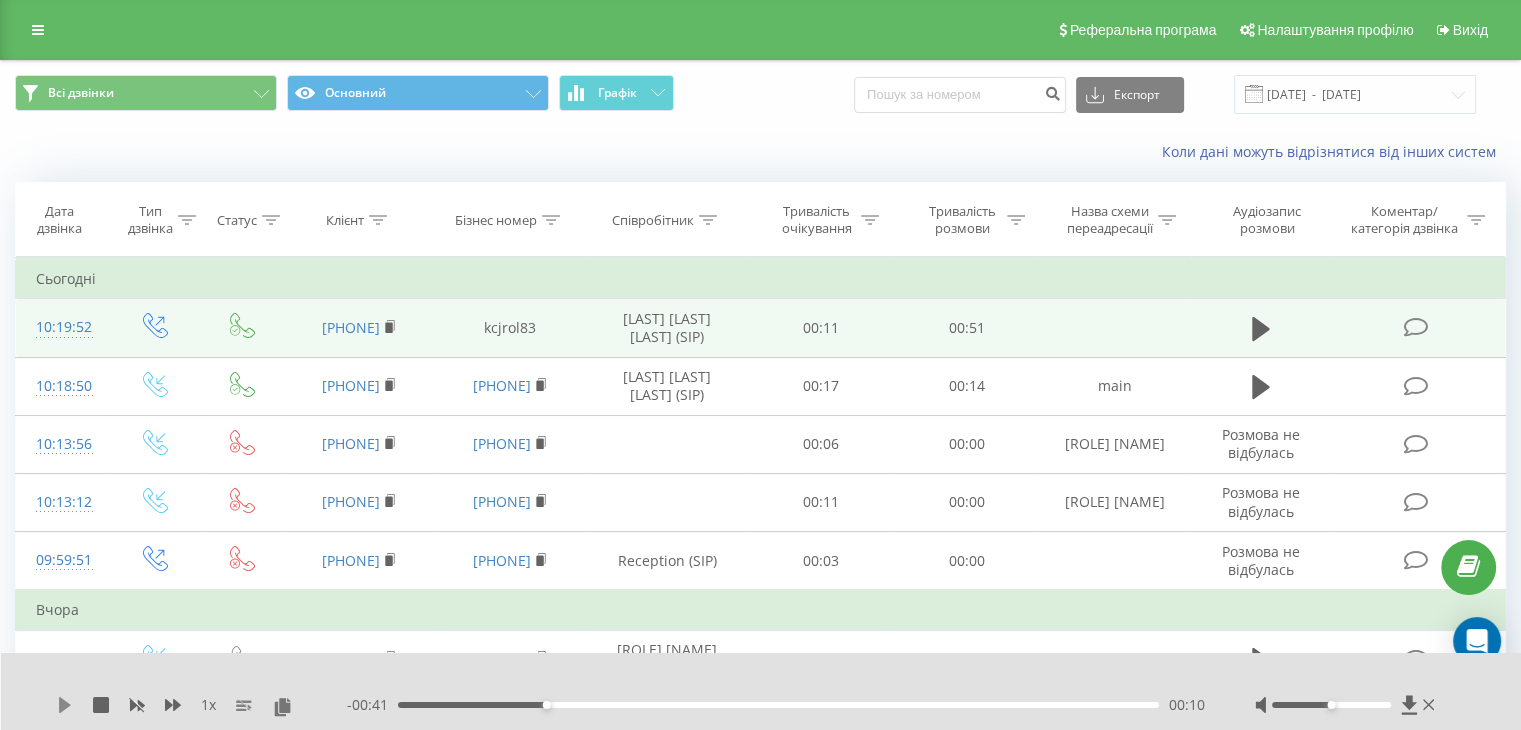 click 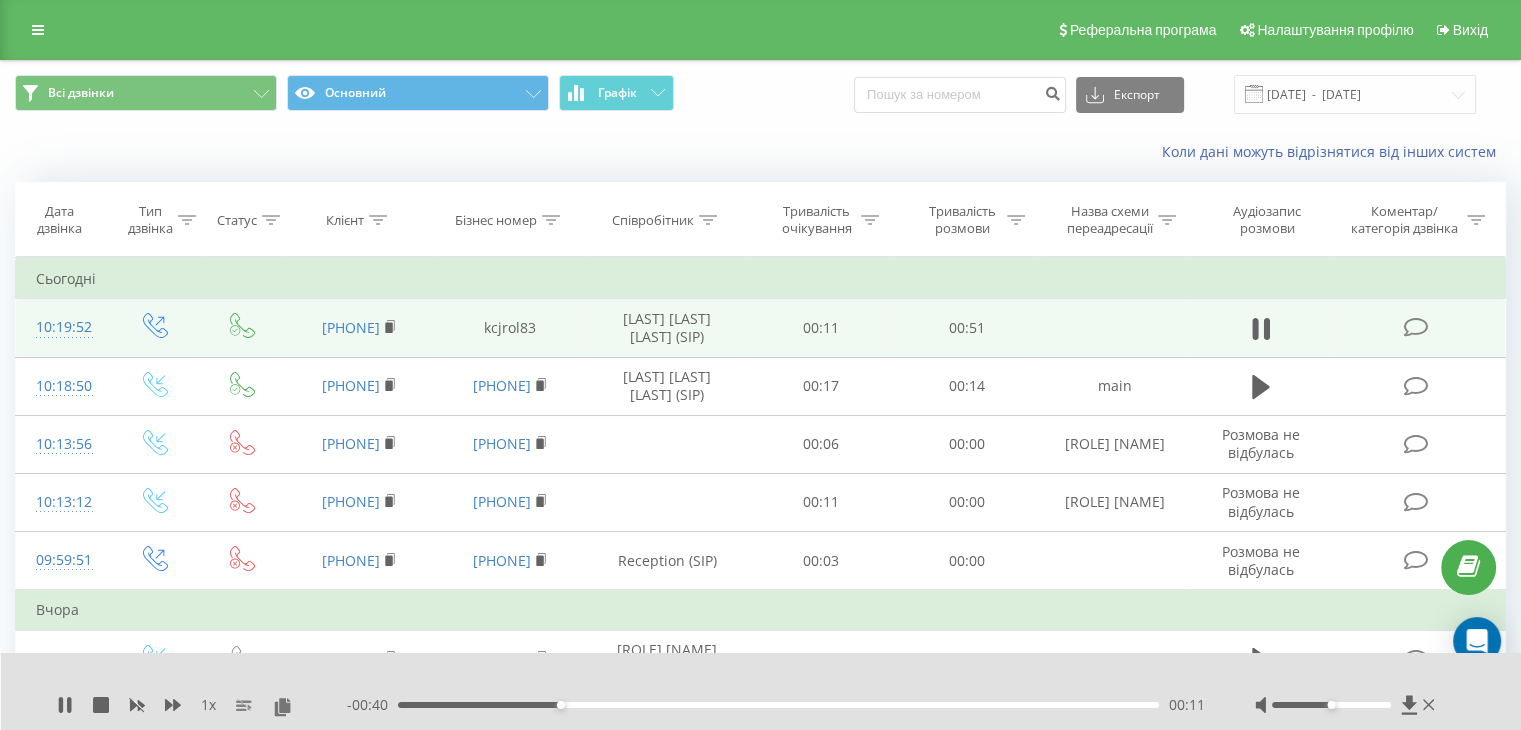 click on "- 00:40 00:11   00:11" at bounding box center (776, 705) 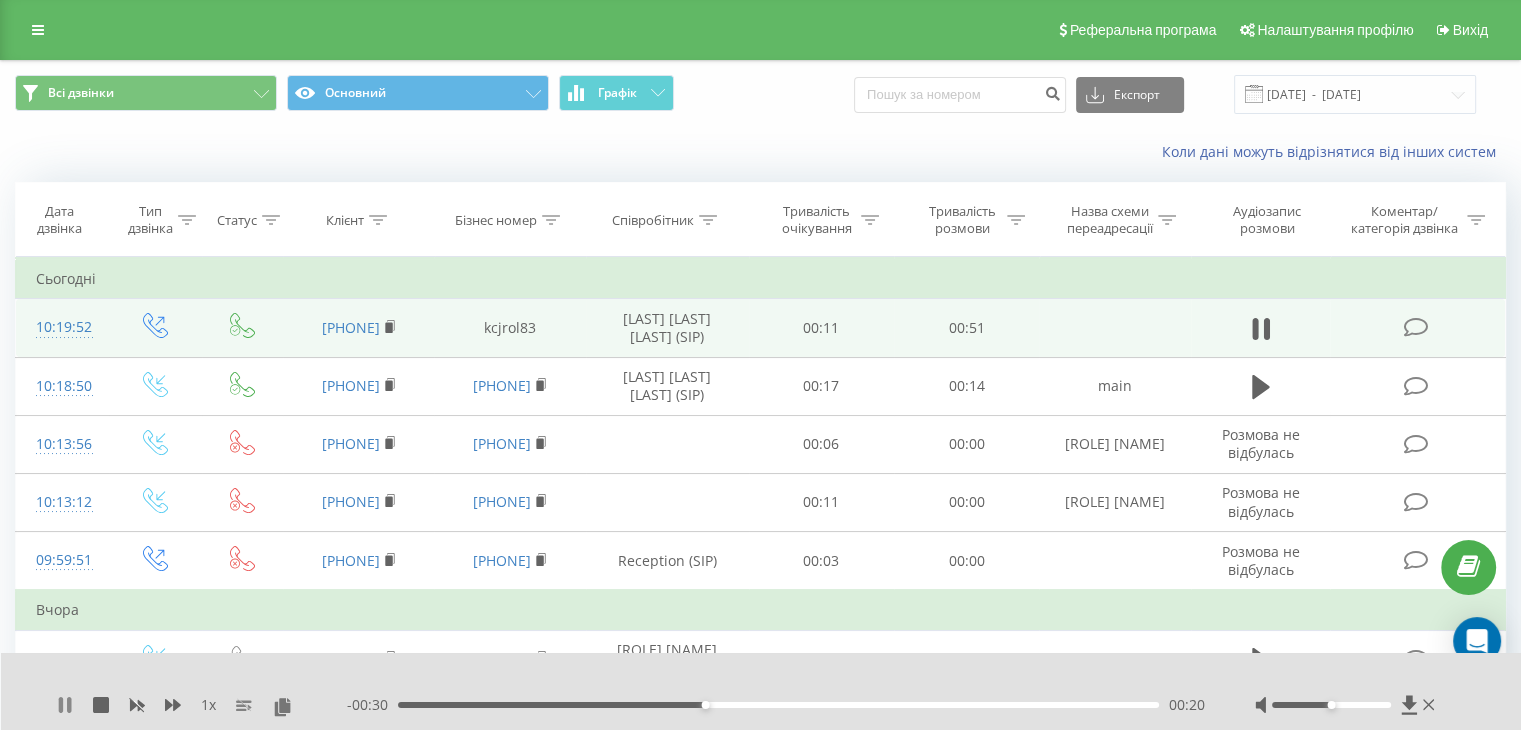 click 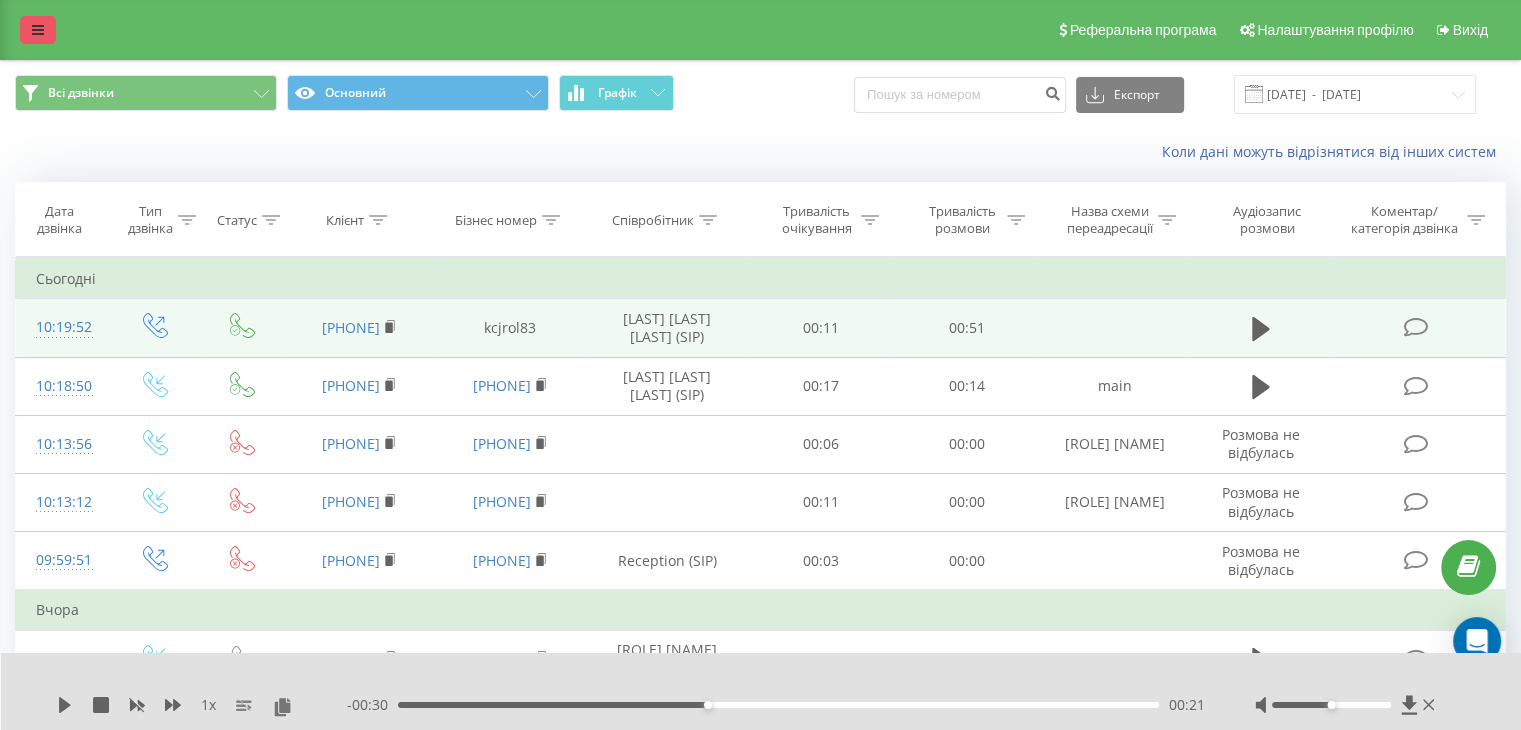 click at bounding box center [38, 30] 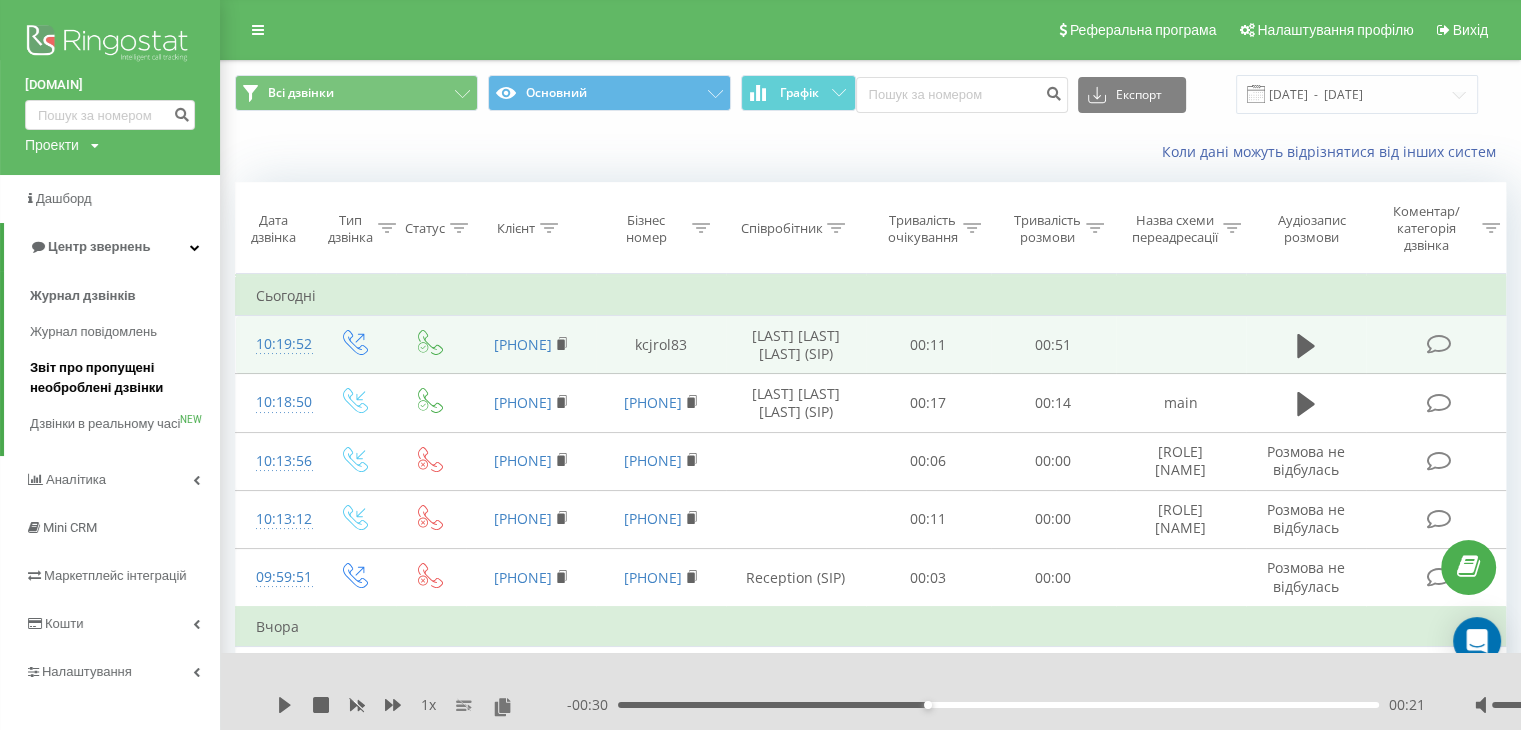 click on "Звіт про пропущені необроблені дзвінки" at bounding box center (120, 378) 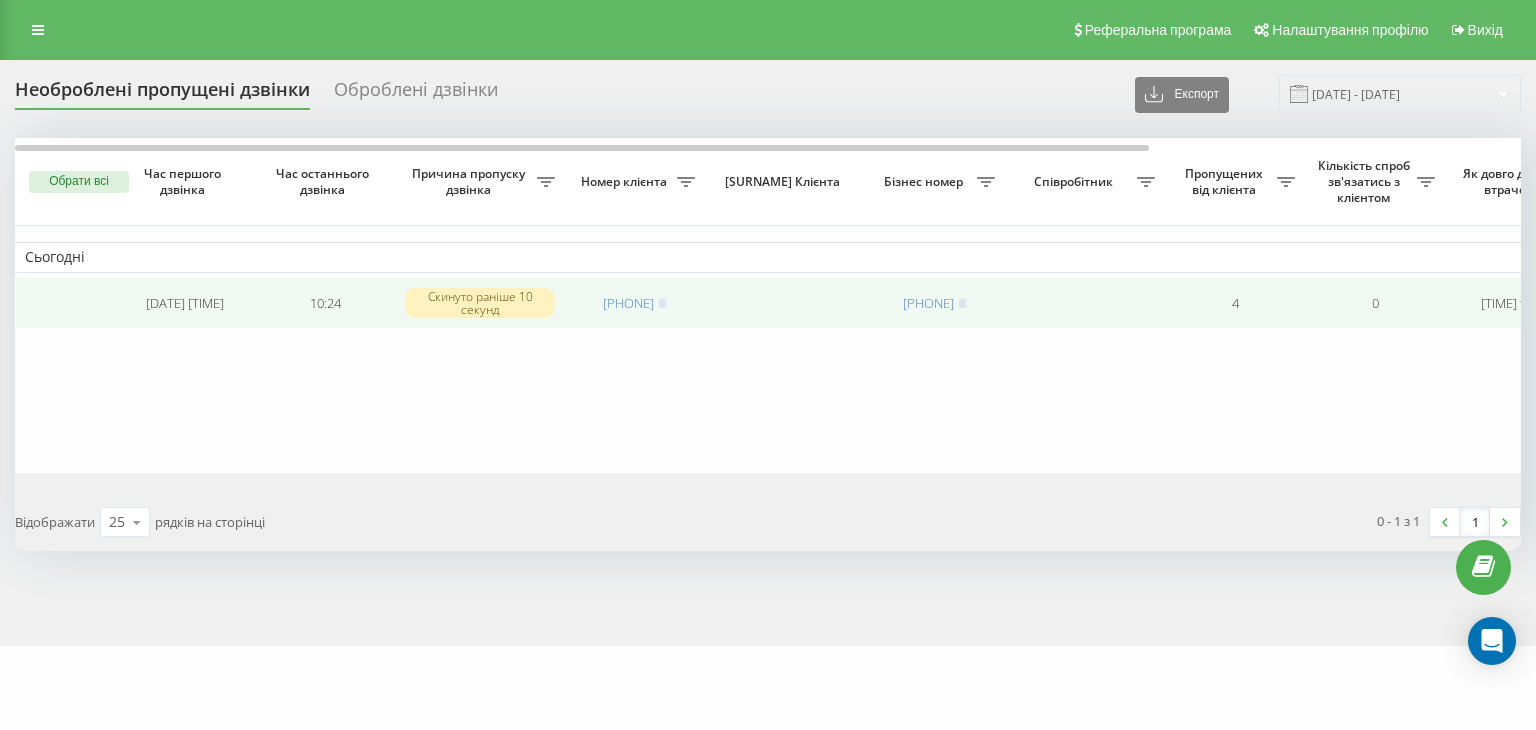 scroll, scrollTop: 0, scrollLeft: 0, axis: both 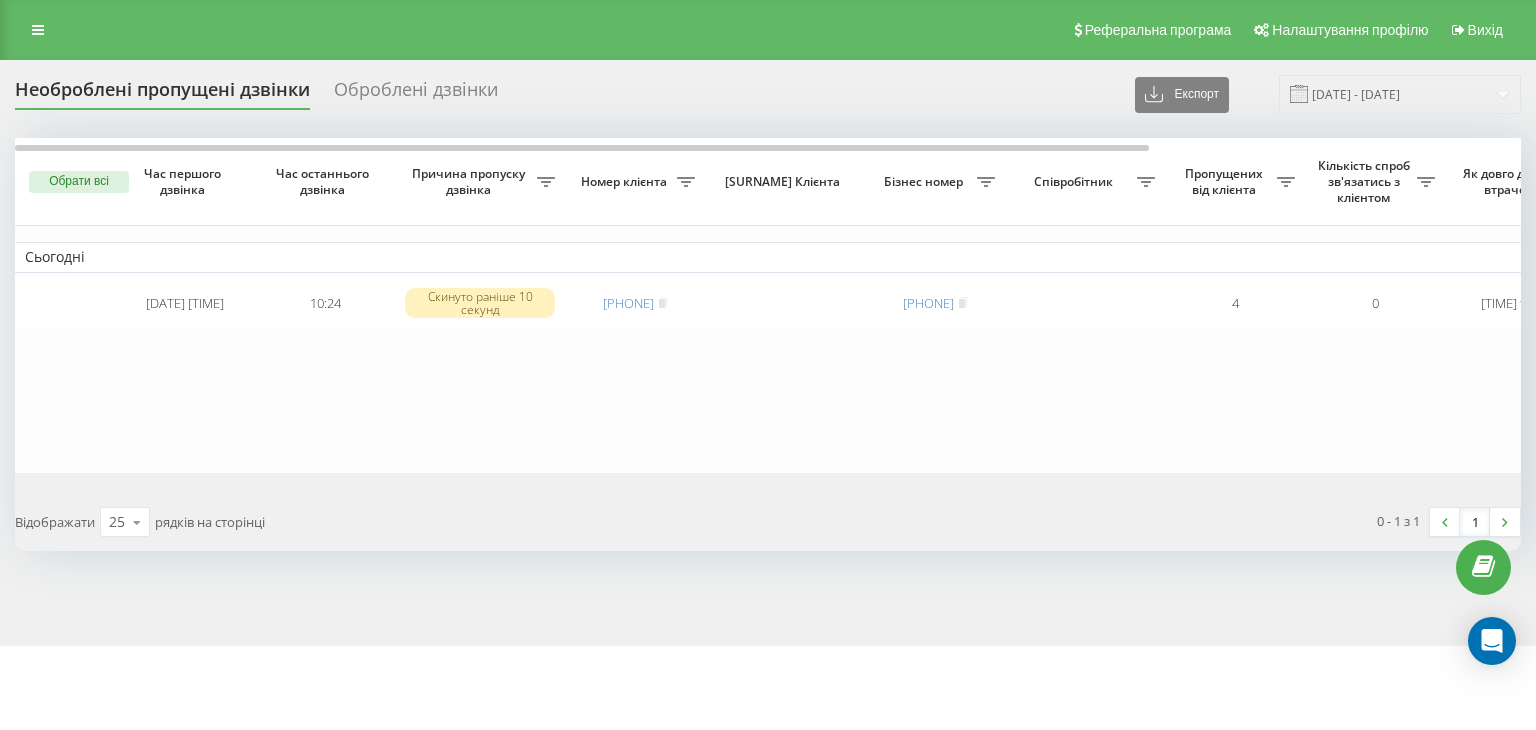 click on "Обрати всі" at bounding box center (65, 182) 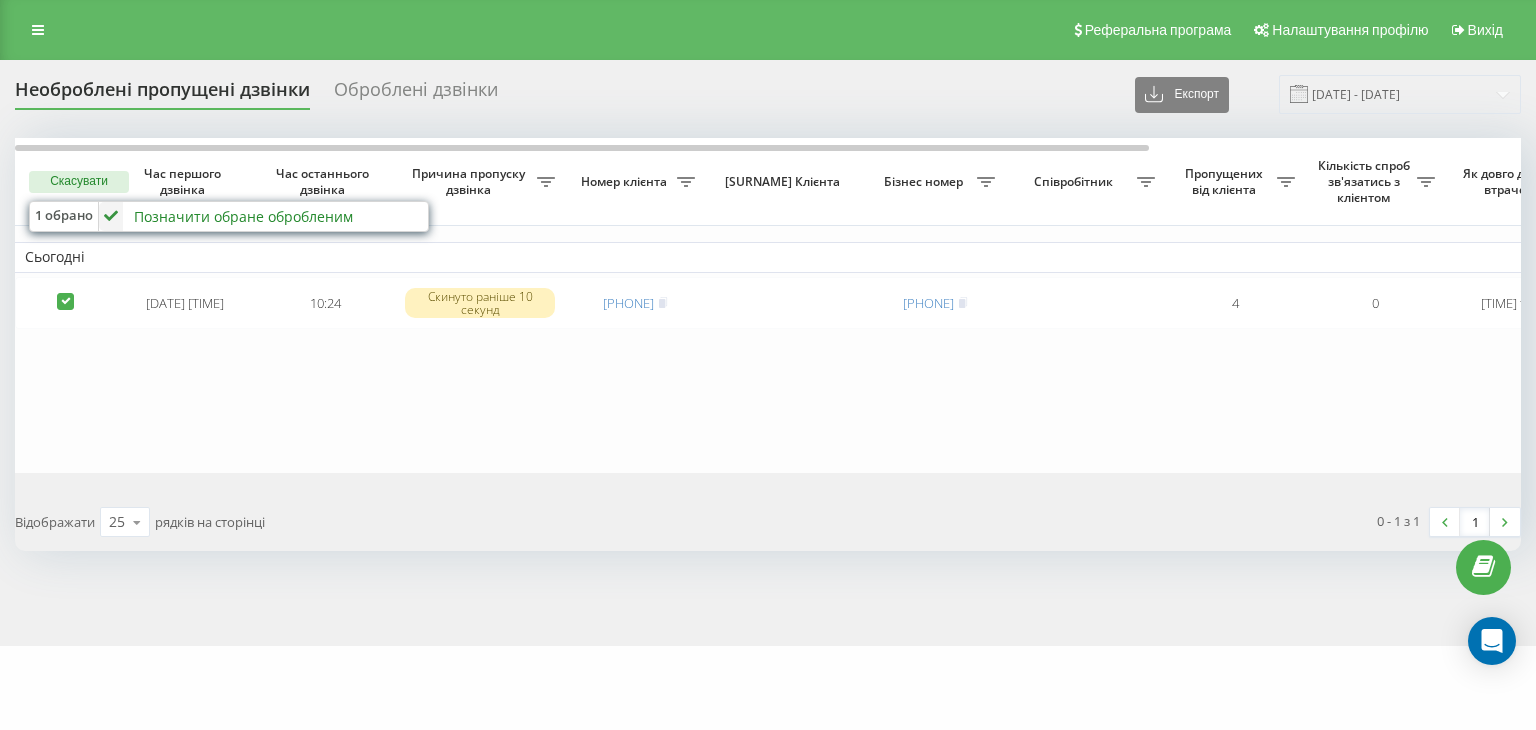 click on "Позначити обране обробленим" at bounding box center (243, 216) 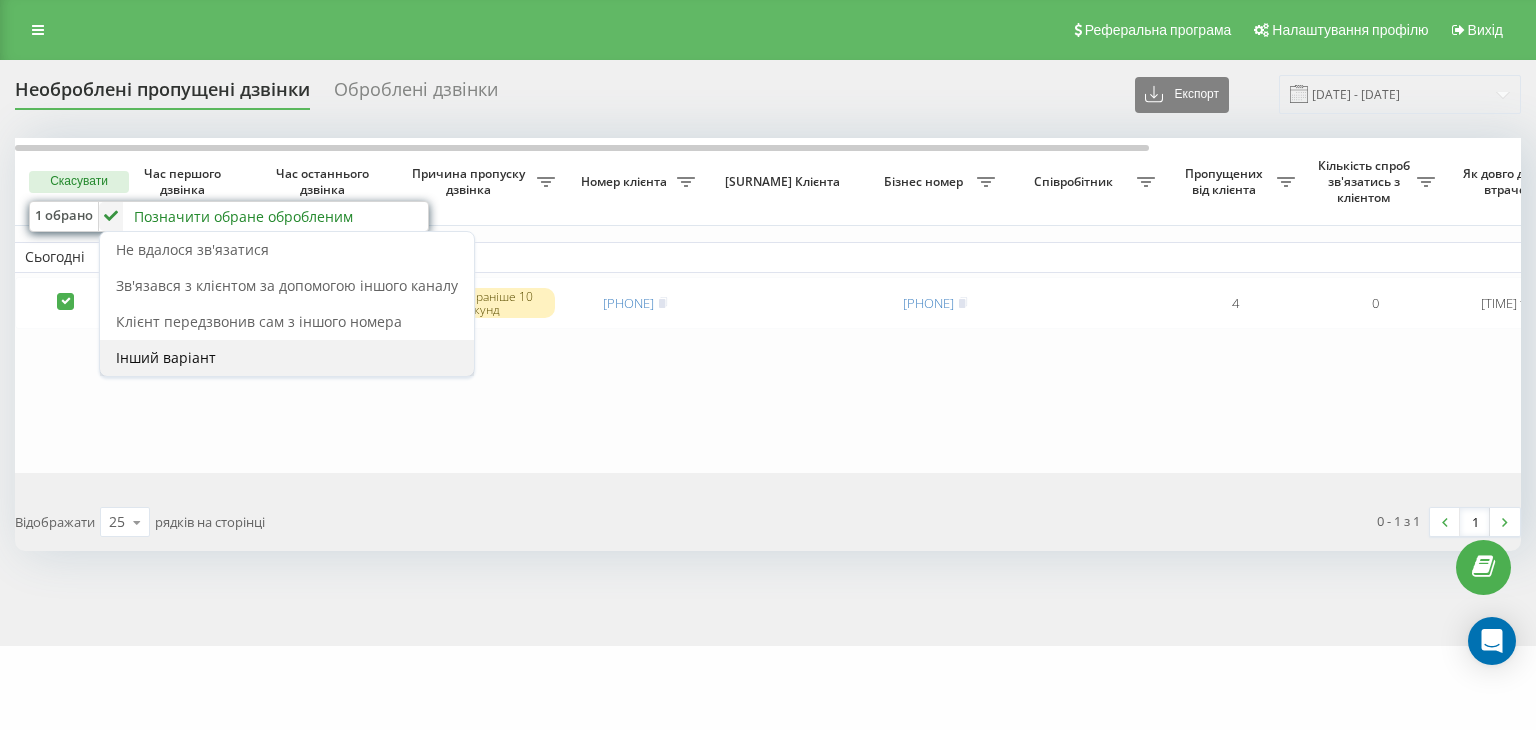 click on "Інший варіант" at bounding box center (287, 358) 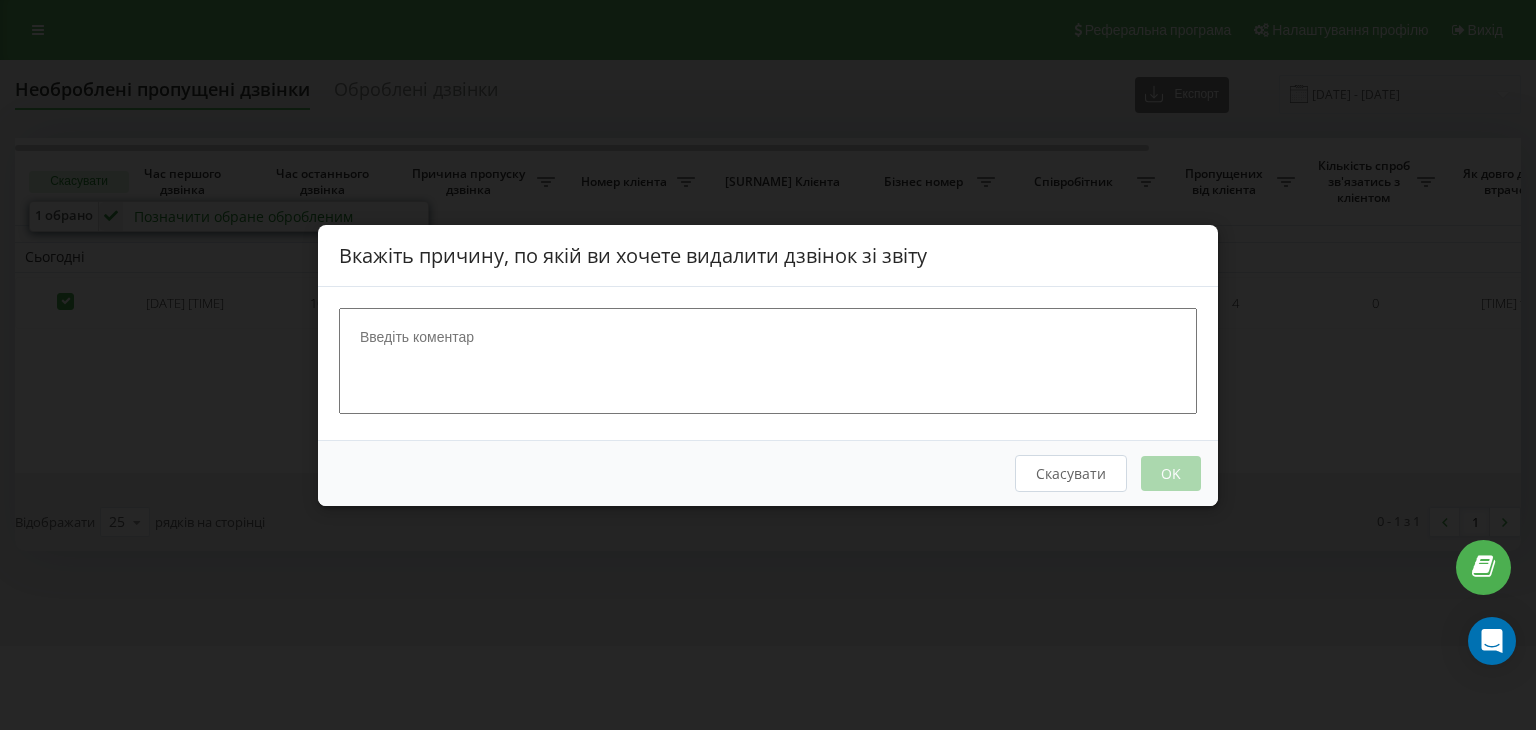 click at bounding box center [768, 360] 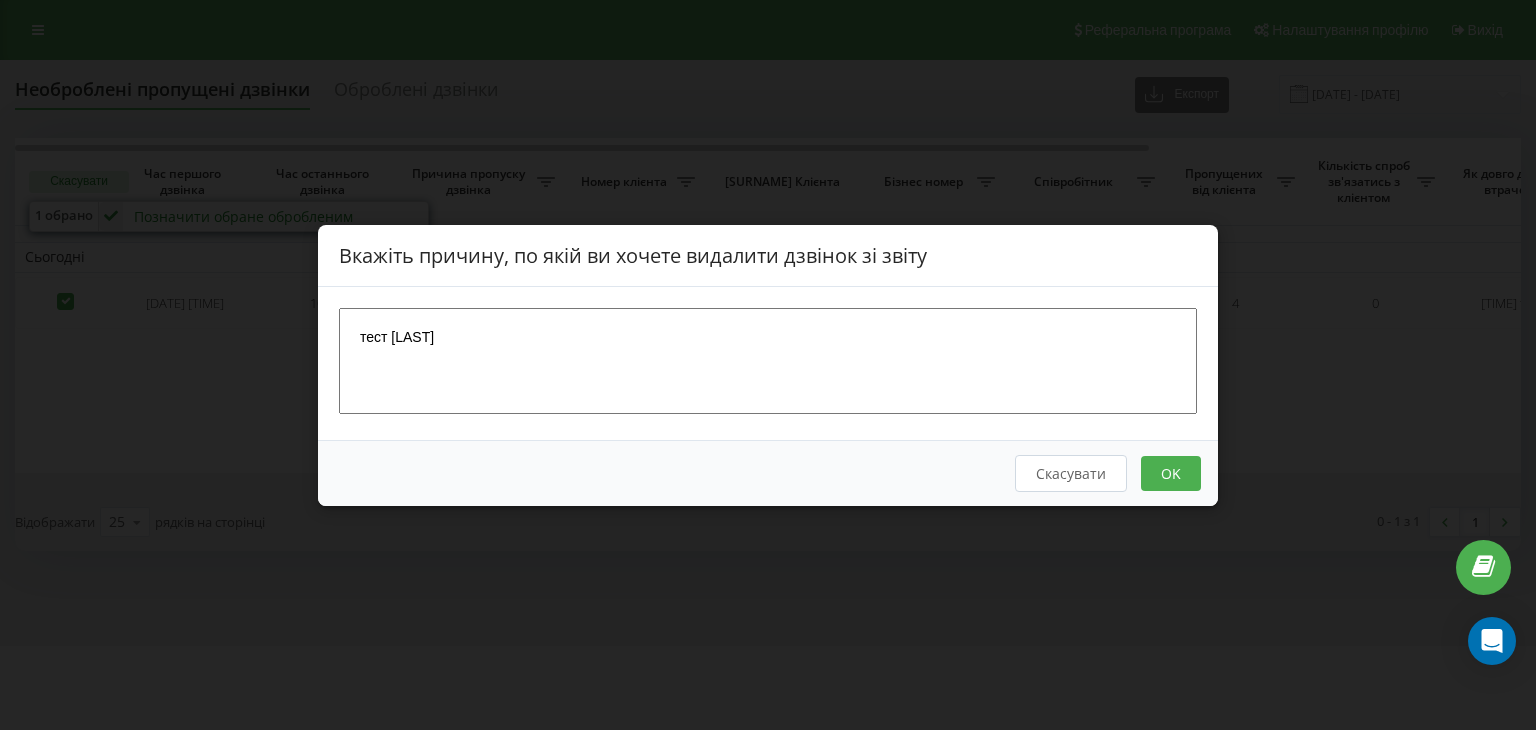 type on "тест Катя" 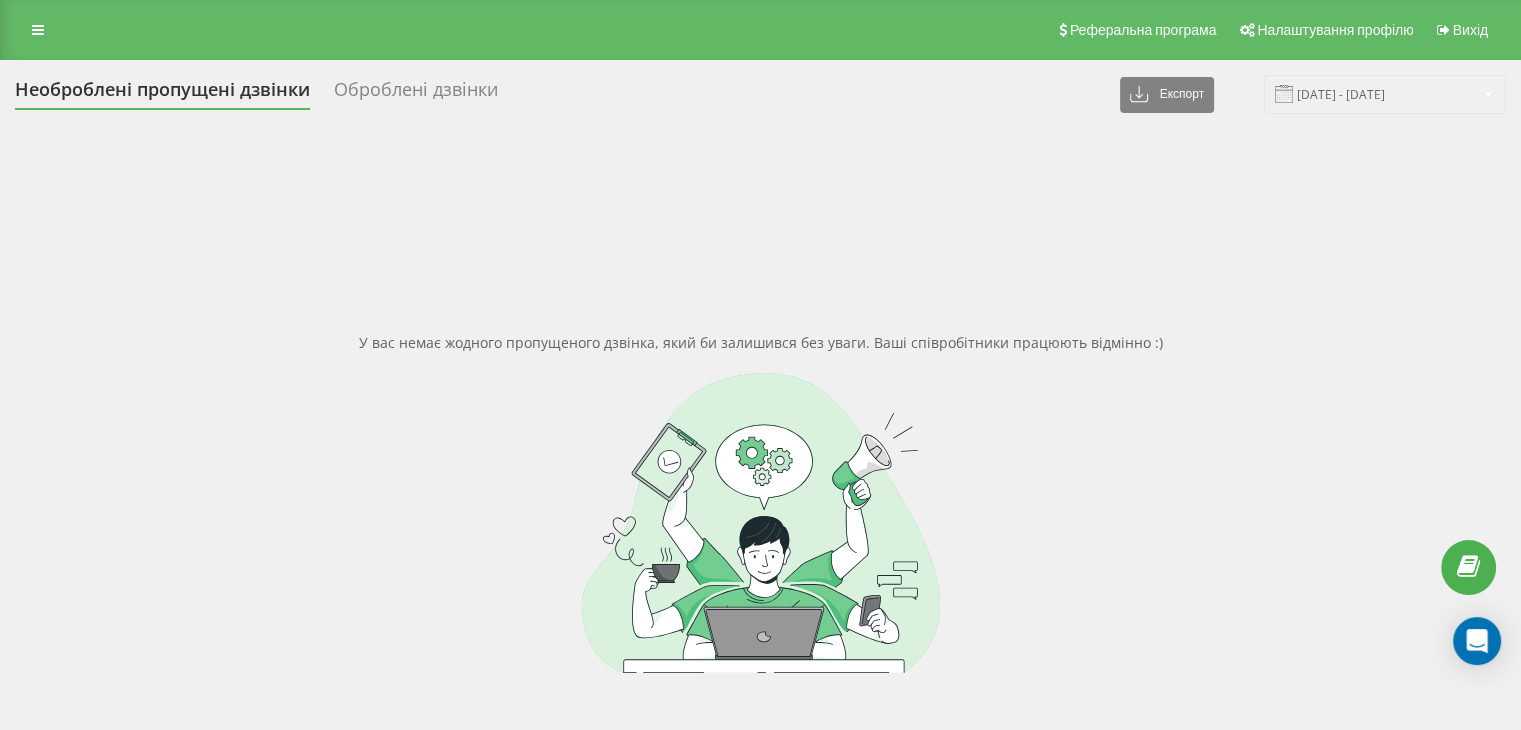 click on "Реферальна програма Налаштування профілю Вихід" at bounding box center (760, 30) 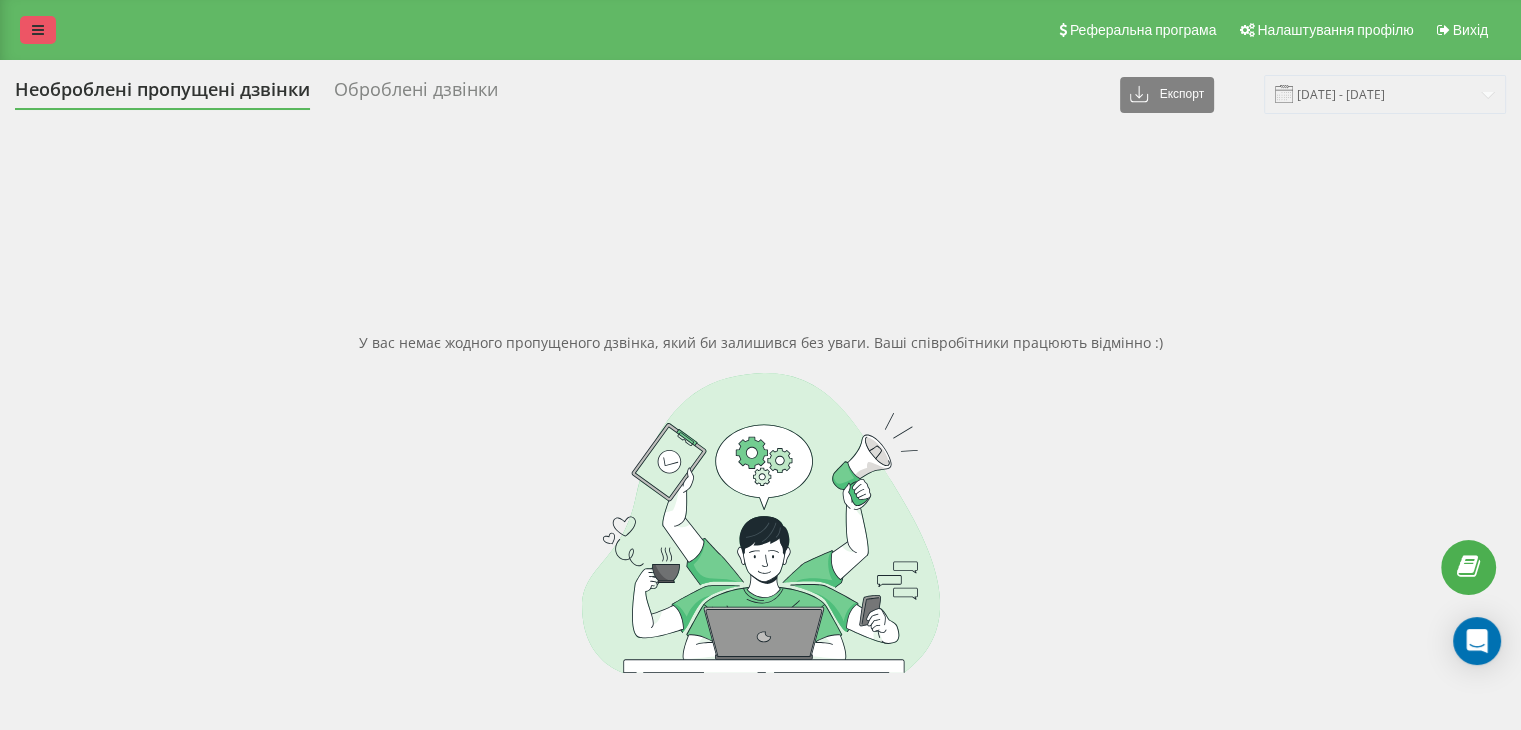 click at bounding box center [38, 30] 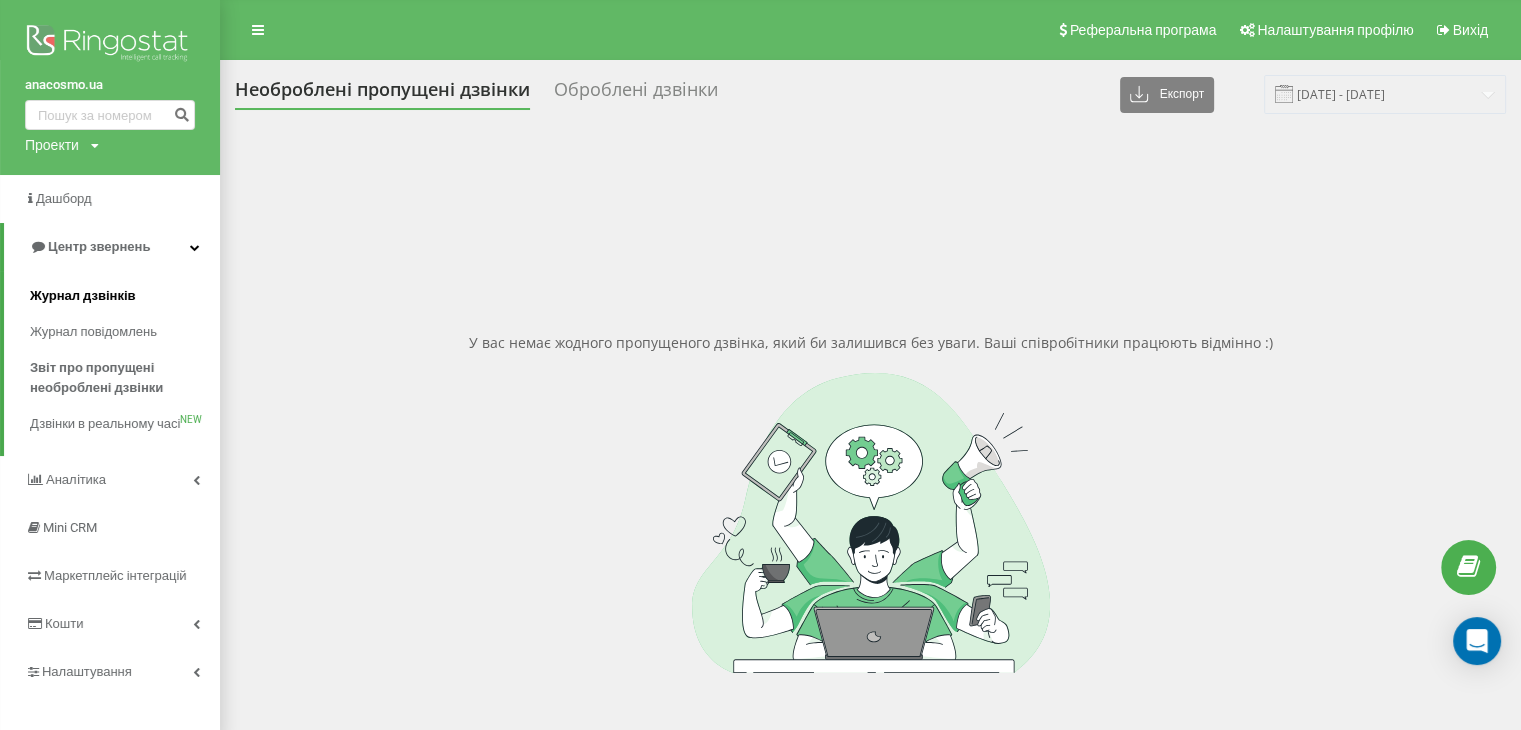 click on "Журнал дзвінків" at bounding box center (83, 296) 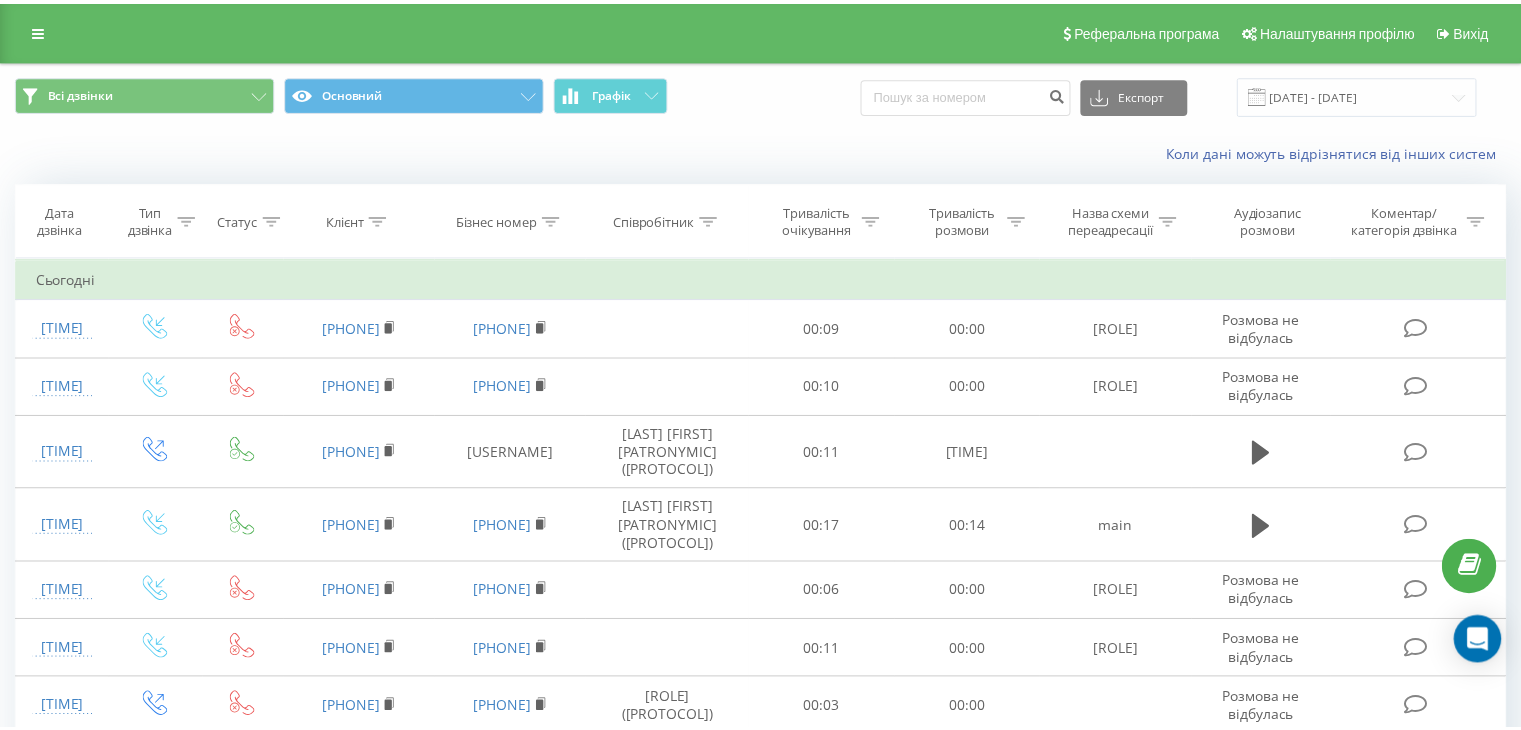 scroll, scrollTop: 0, scrollLeft: 0, axis: both 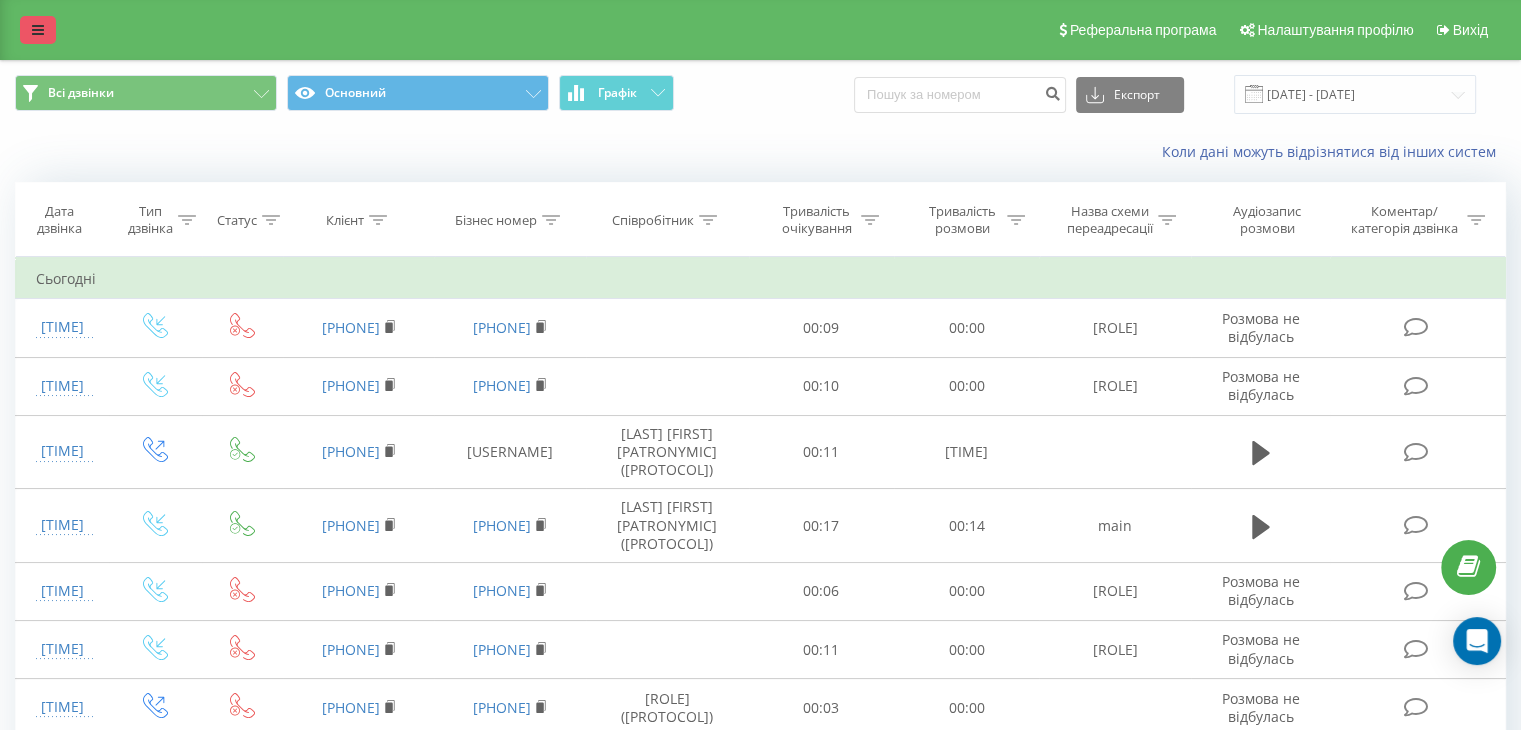 click at bounding box center (38, 30) 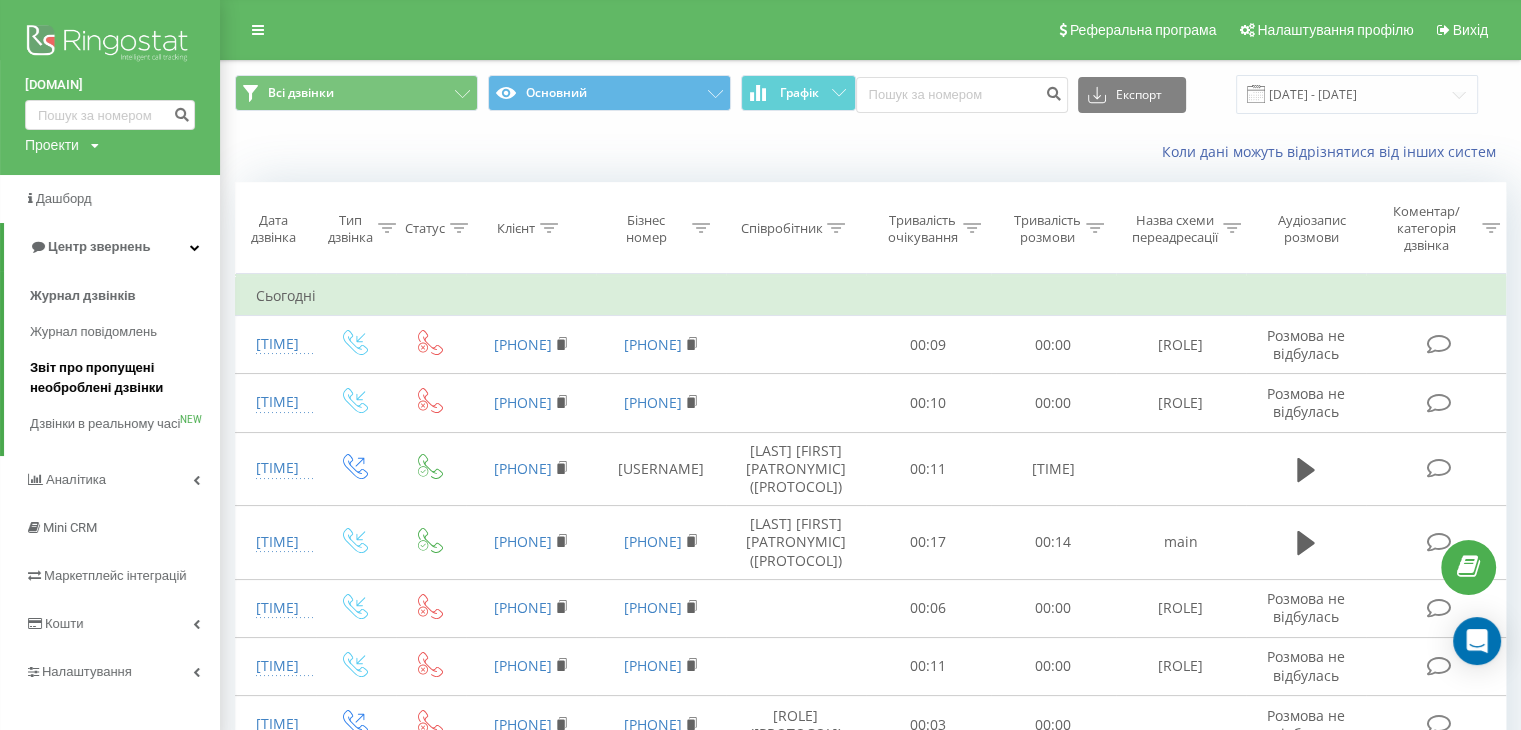 click on "Звіт про пропущені необроблені дзвінки" at bounding box center [120, 378] 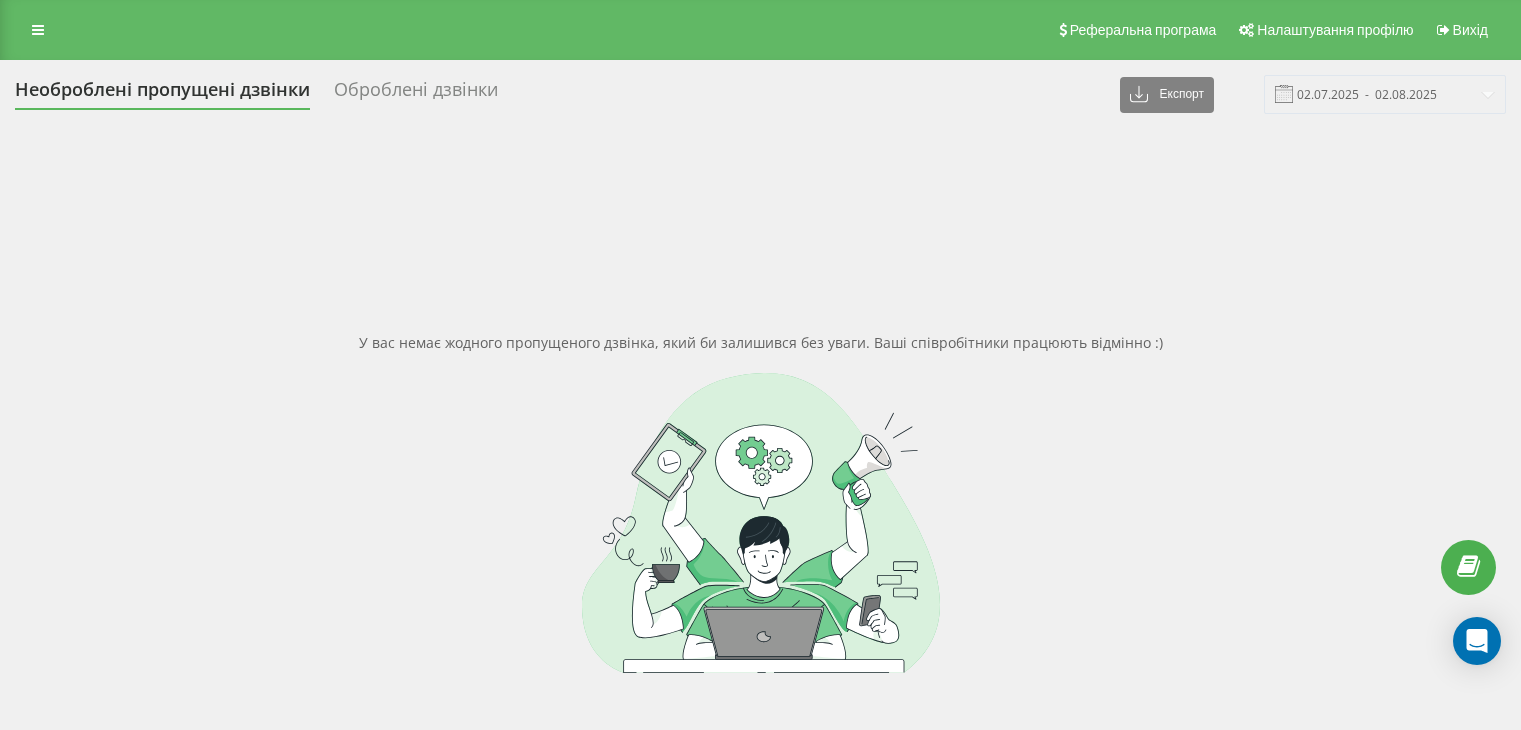 scroll, scrollTop: 0, scrollLeft: 0, axis: both 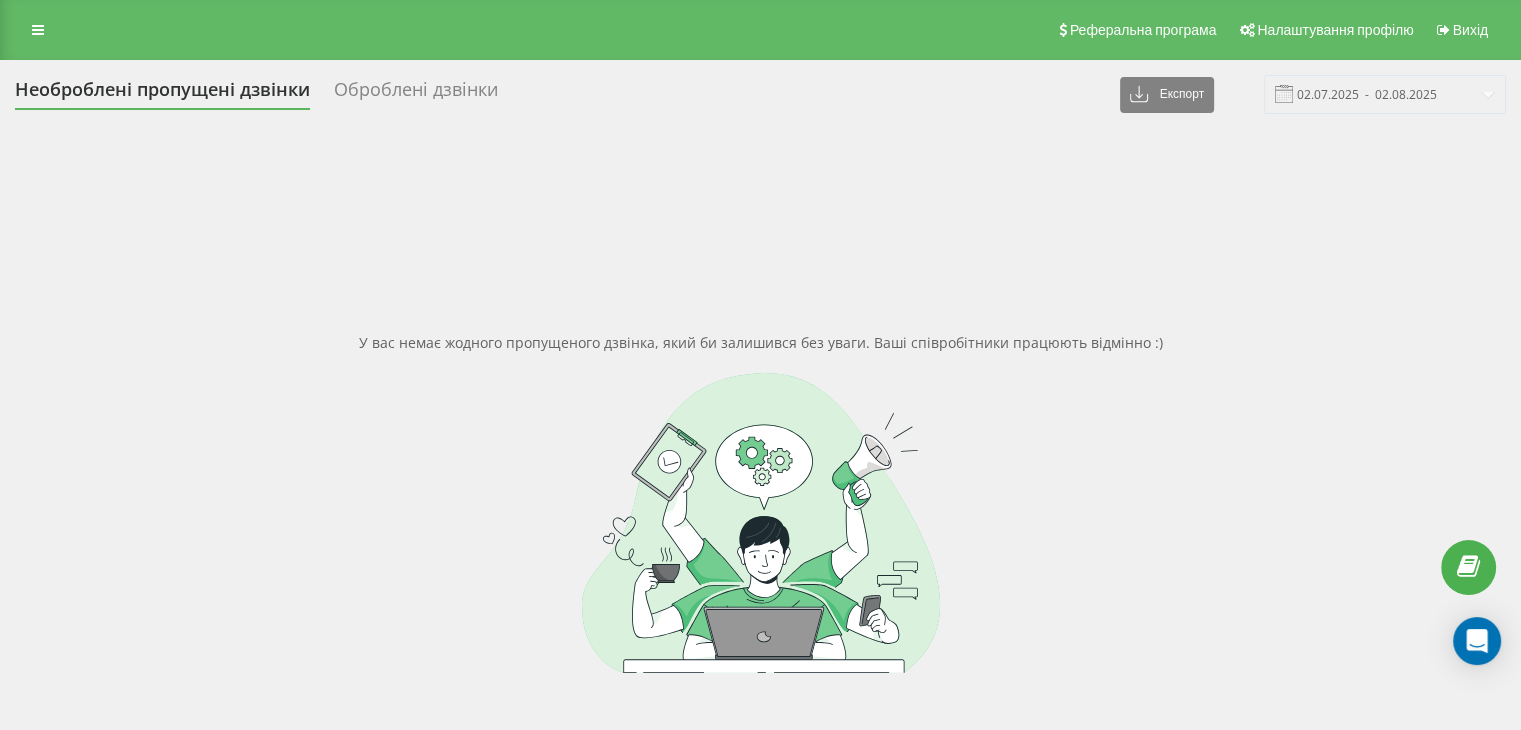 click on "Реферальна програма Налаштування профілю Вихід" at bounding box center [760, 30] 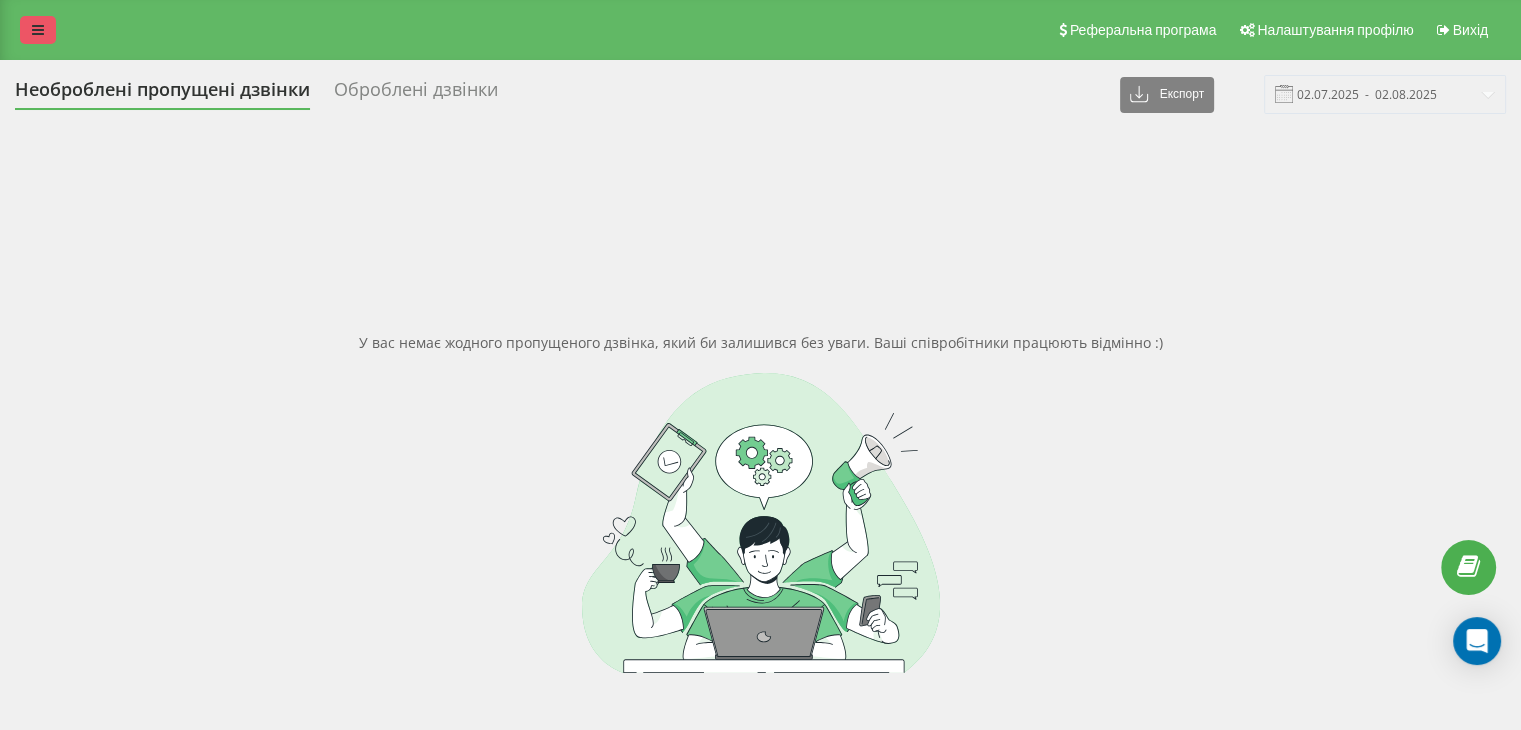 click at bounding box center (38, 30) 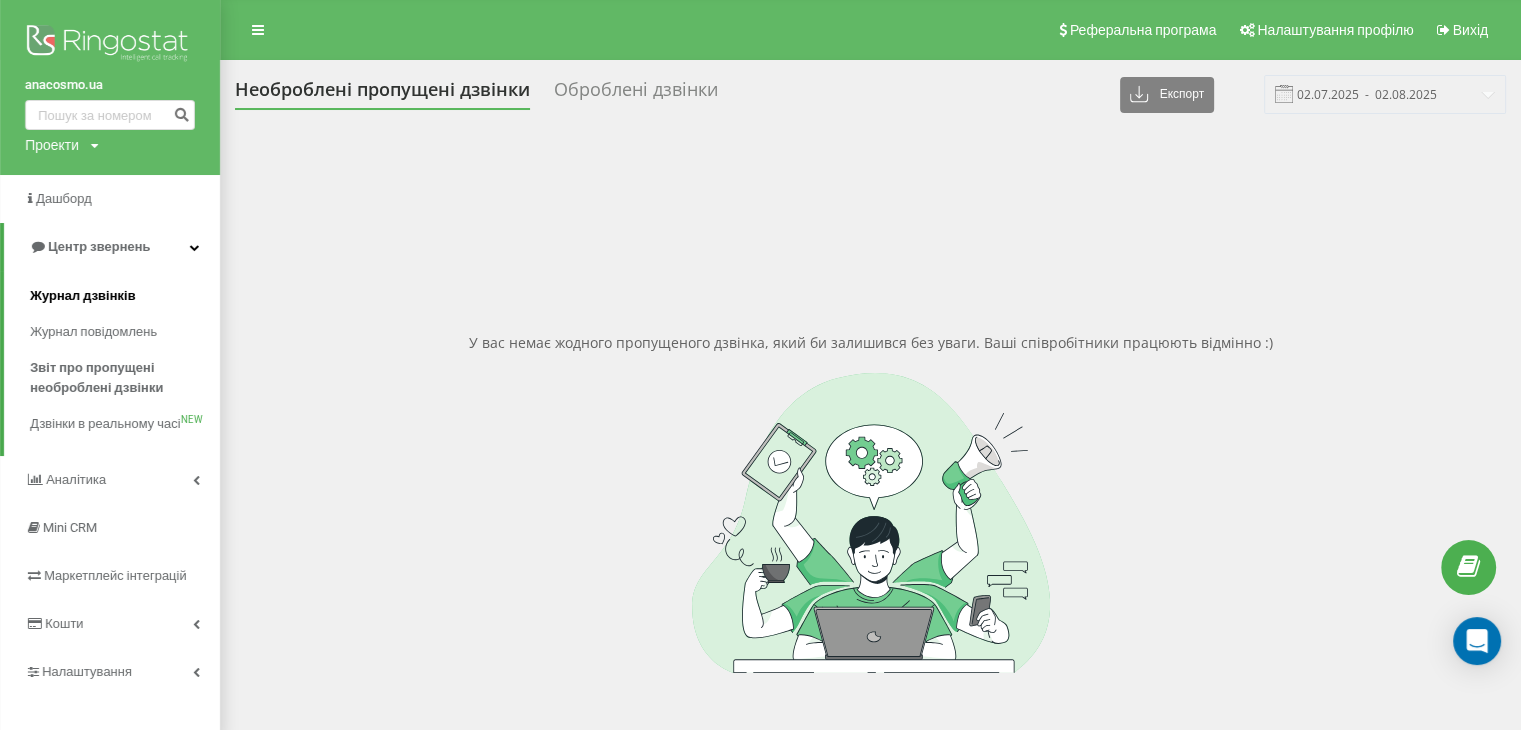 click on "Журнал дзвінків" at bounding box center (83, 296) 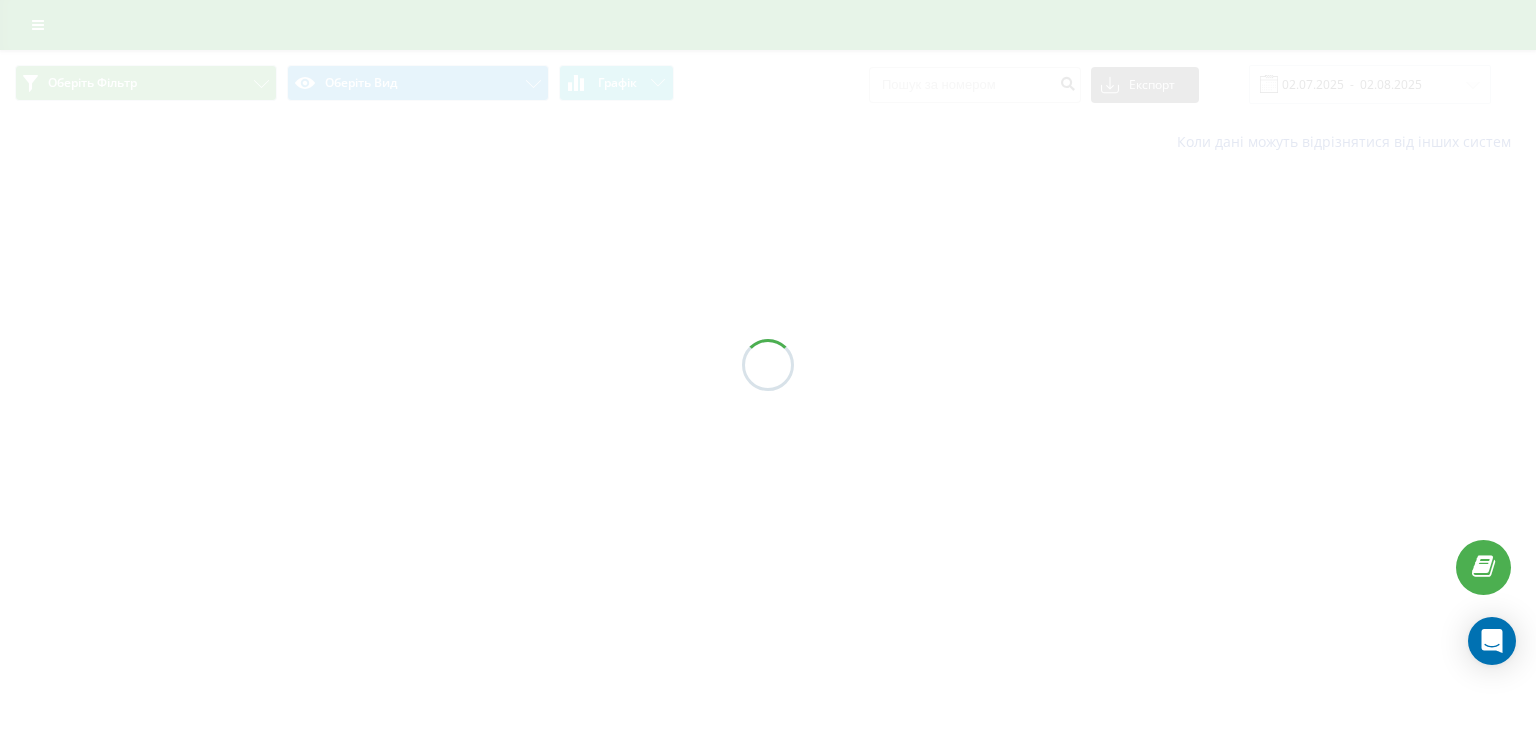 scroll, scrollTop: 0, scrollLeft: 0, axis: both 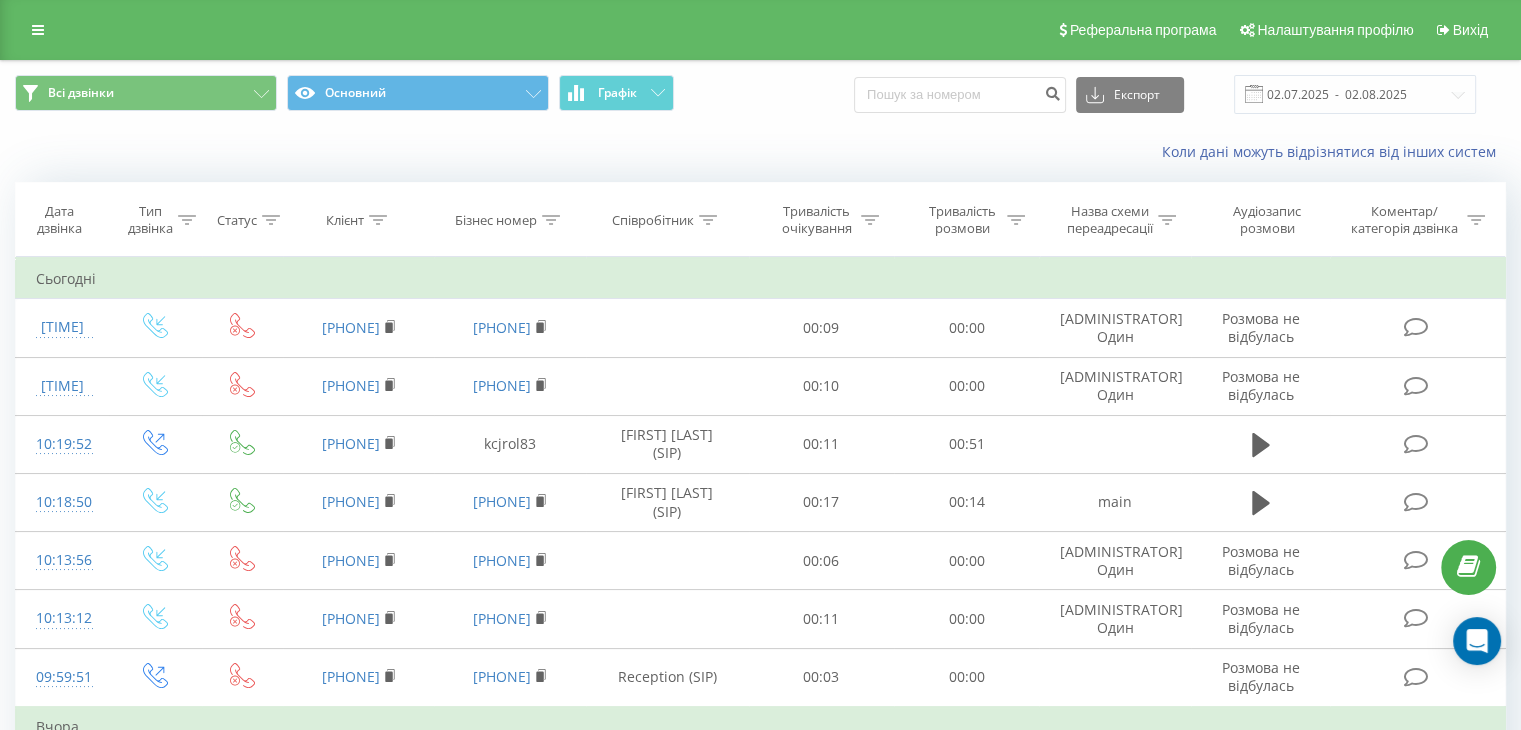 click at bounding box center (38, 30) 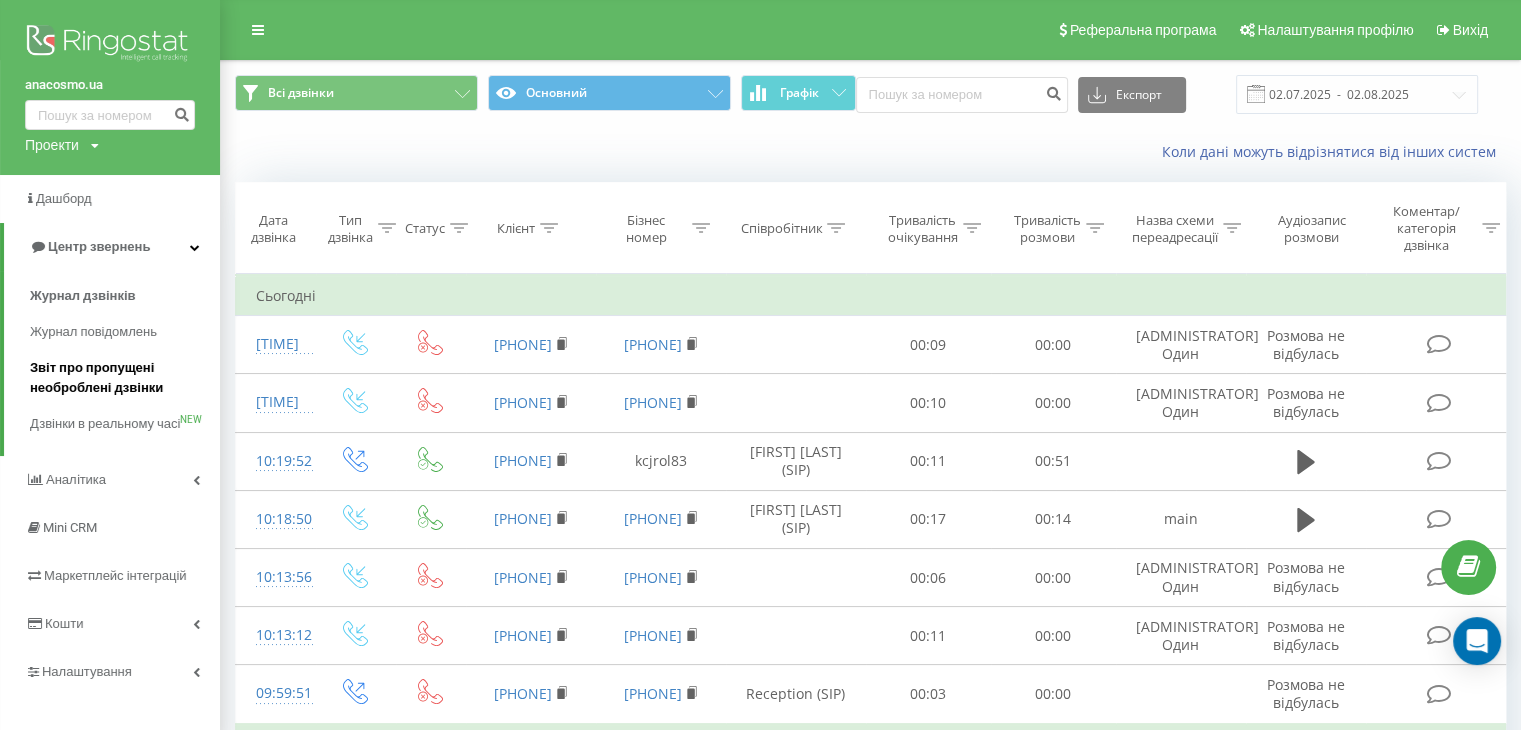 click on "Звіт про пропущені необроблені дзвінки" at bounding box center [120, 378] 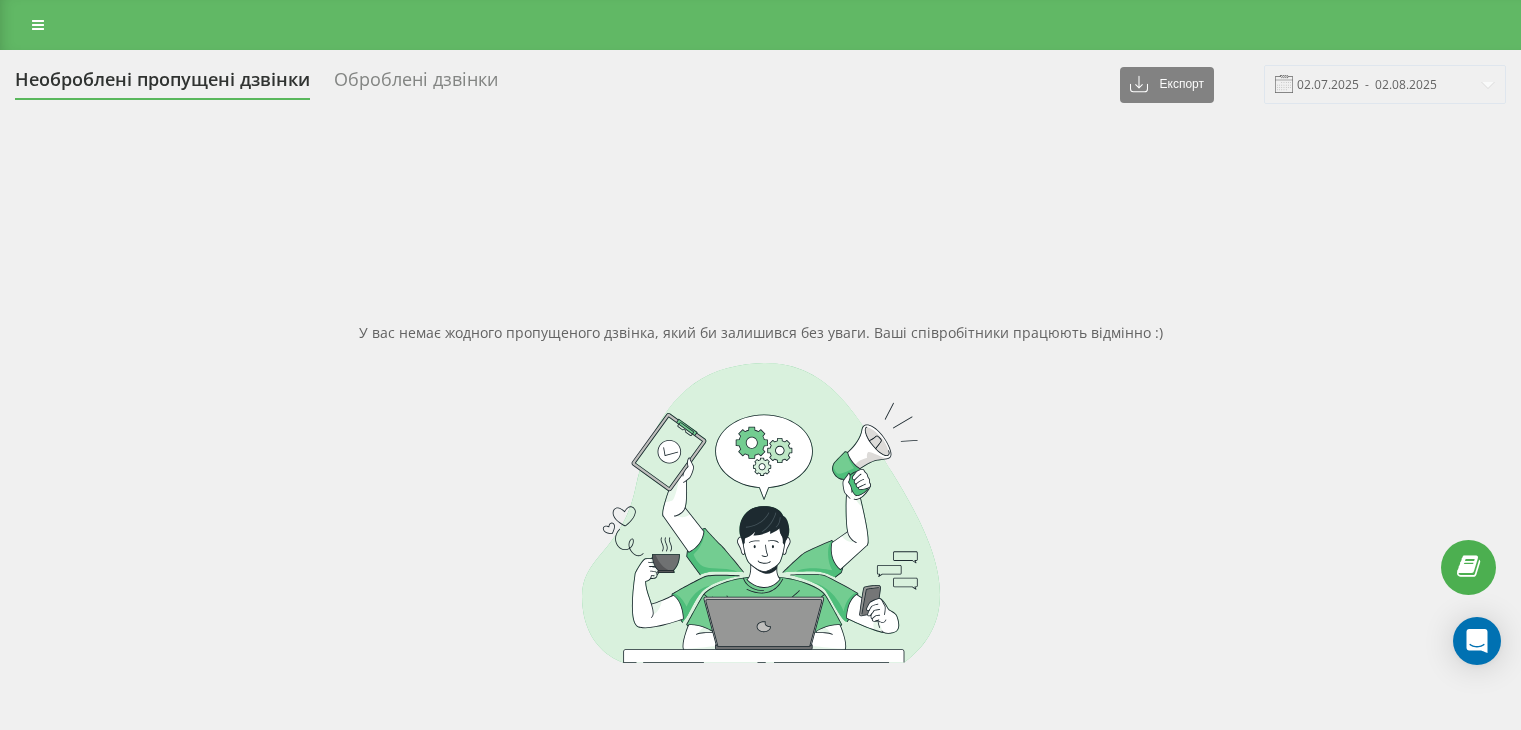 scroll, scrollTop: 0, scrollLeft: 0, axis: both 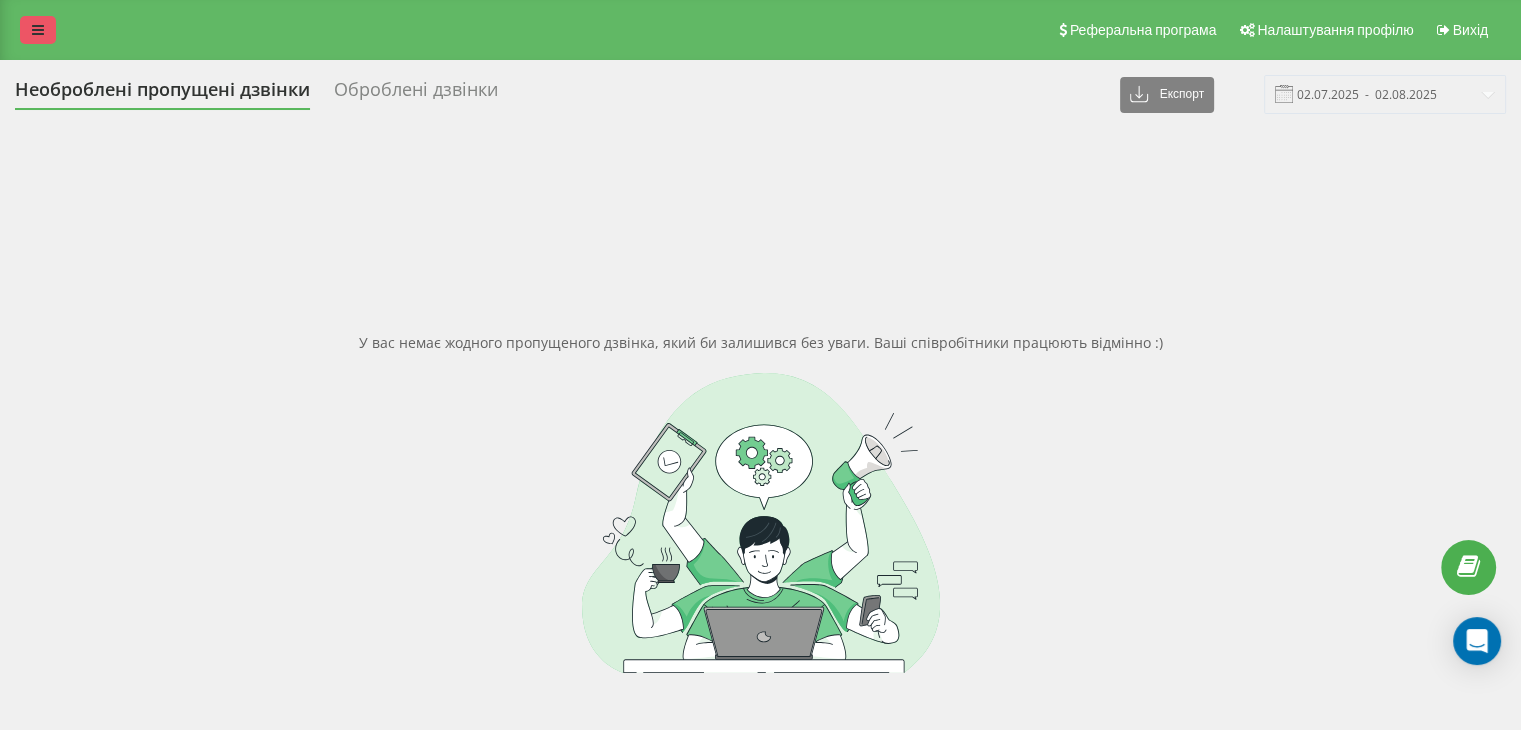 click at bounding box center (38, 30) 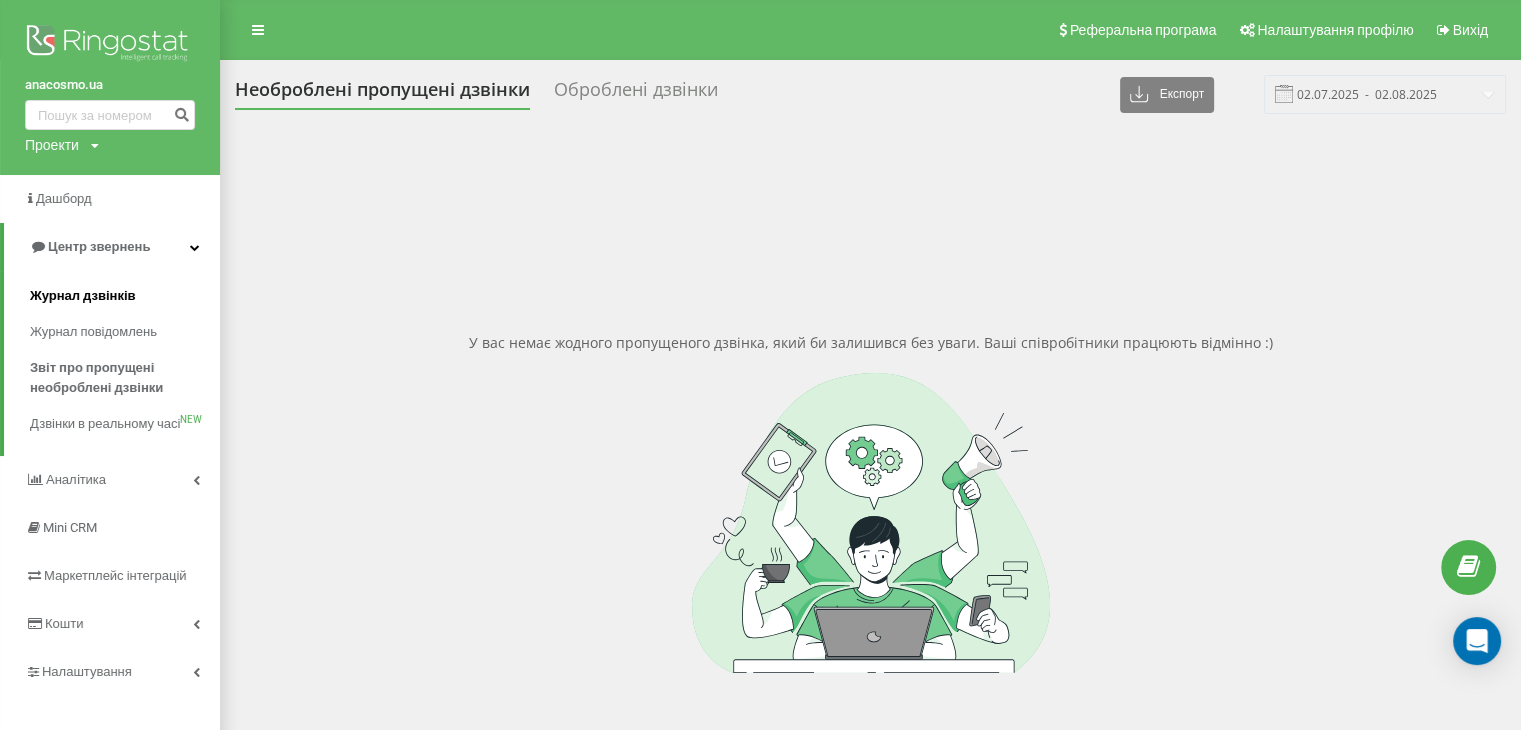 click on "Журнал дзвінків" at bounding box center [83, 296] 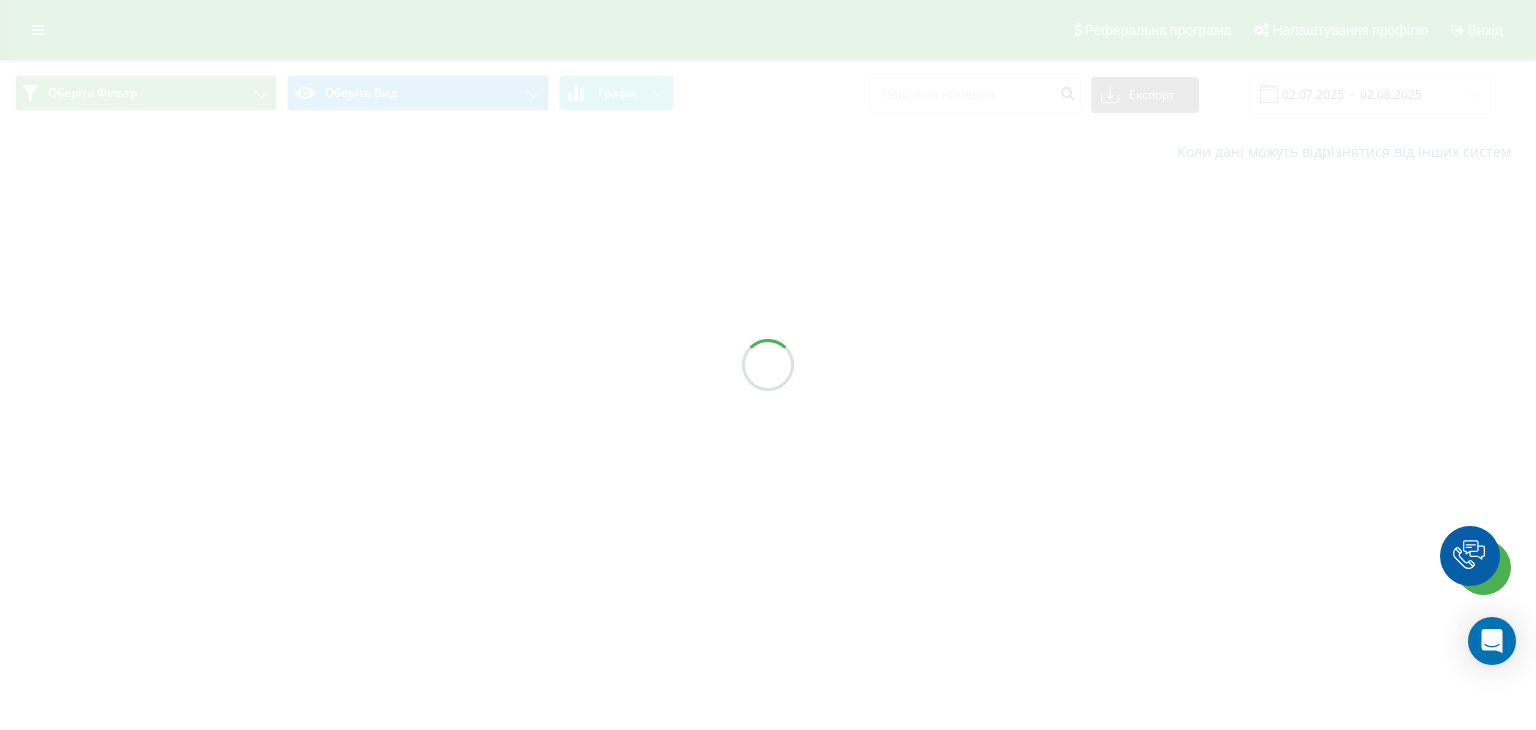 scroll, scrollTop: 0, scrollLeft: 0, axis: both 